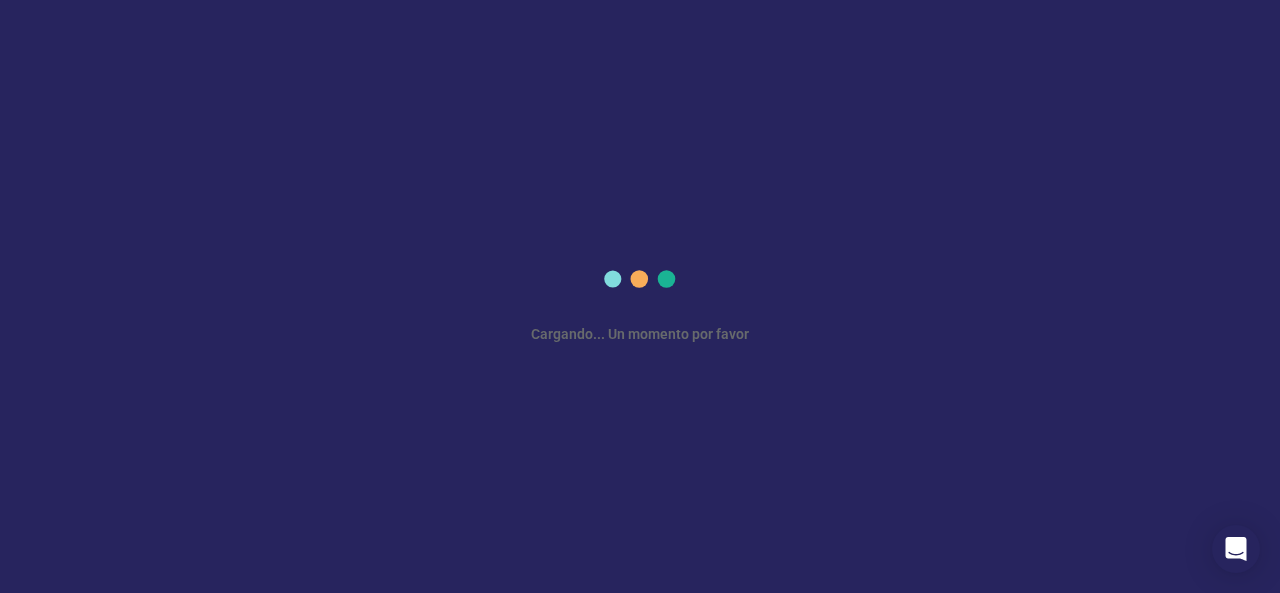 scroll, scrollTop: 0, scrollLeft: 0, axis: both 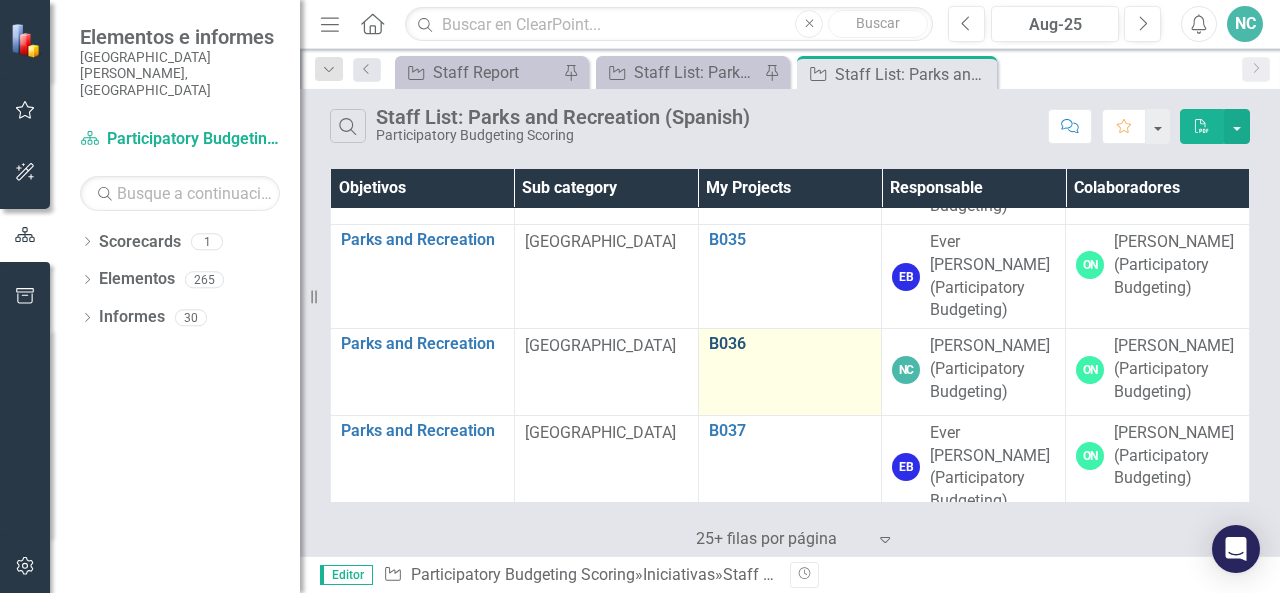 click on "B036" at bounding box center [790, 344] 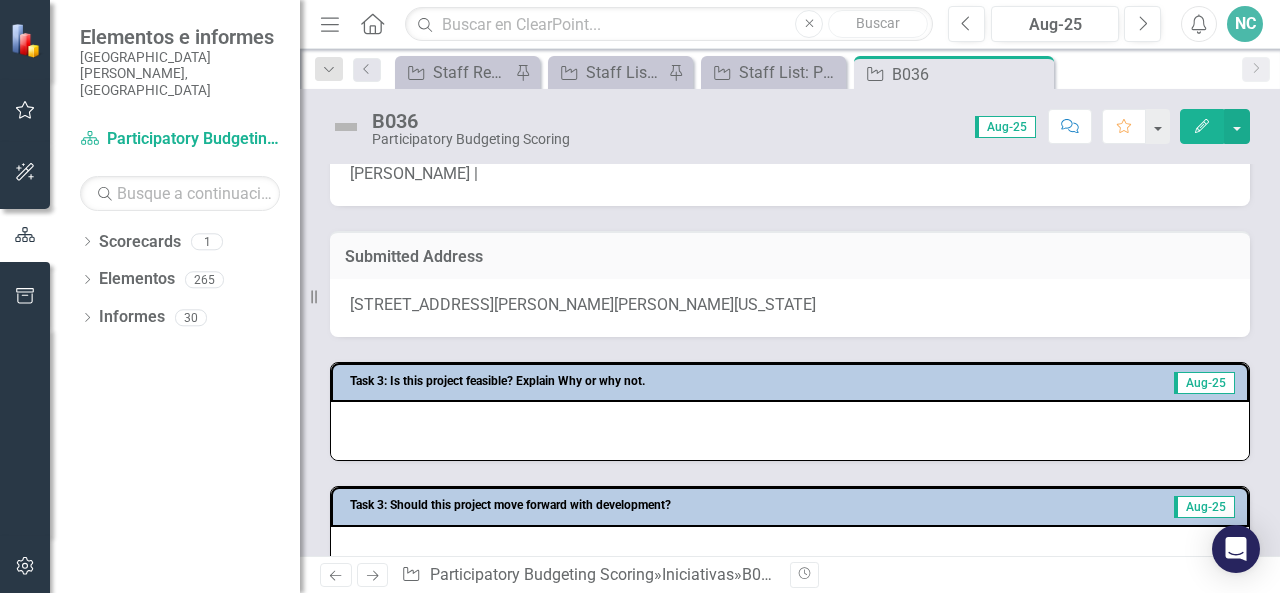 scroll, scrollTop: 288, scrollLeft: 0, axis: vertical 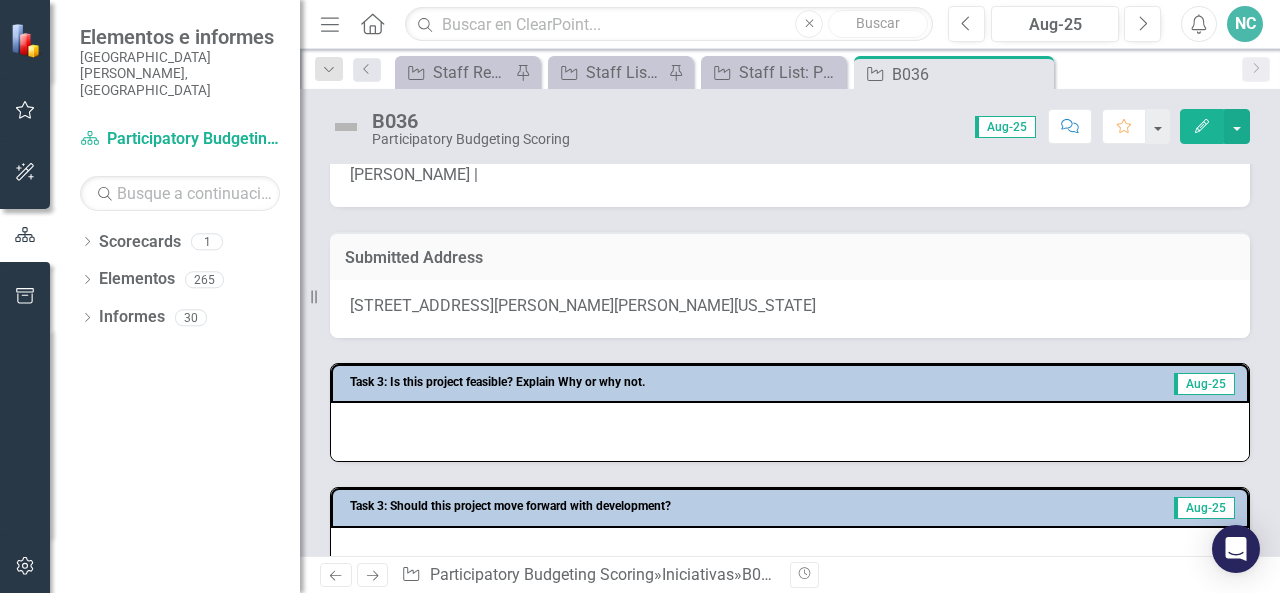 click at bounding box center (790, 432) 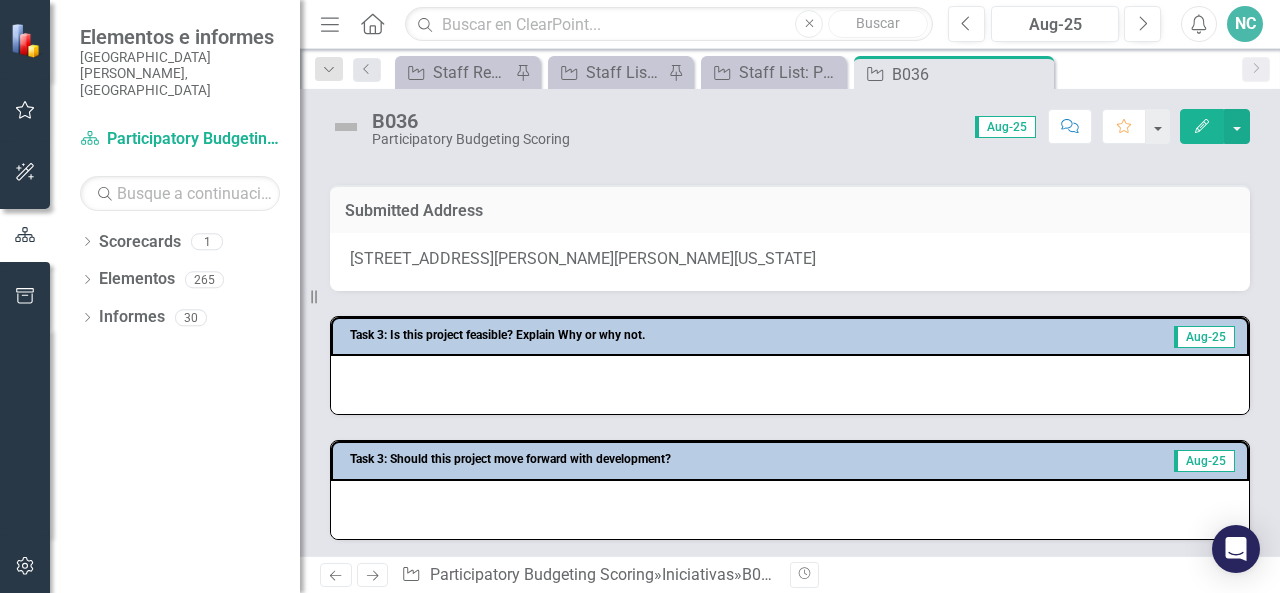 scroll, scrollTop: 253, scrollLeft: 0, axis: vertical 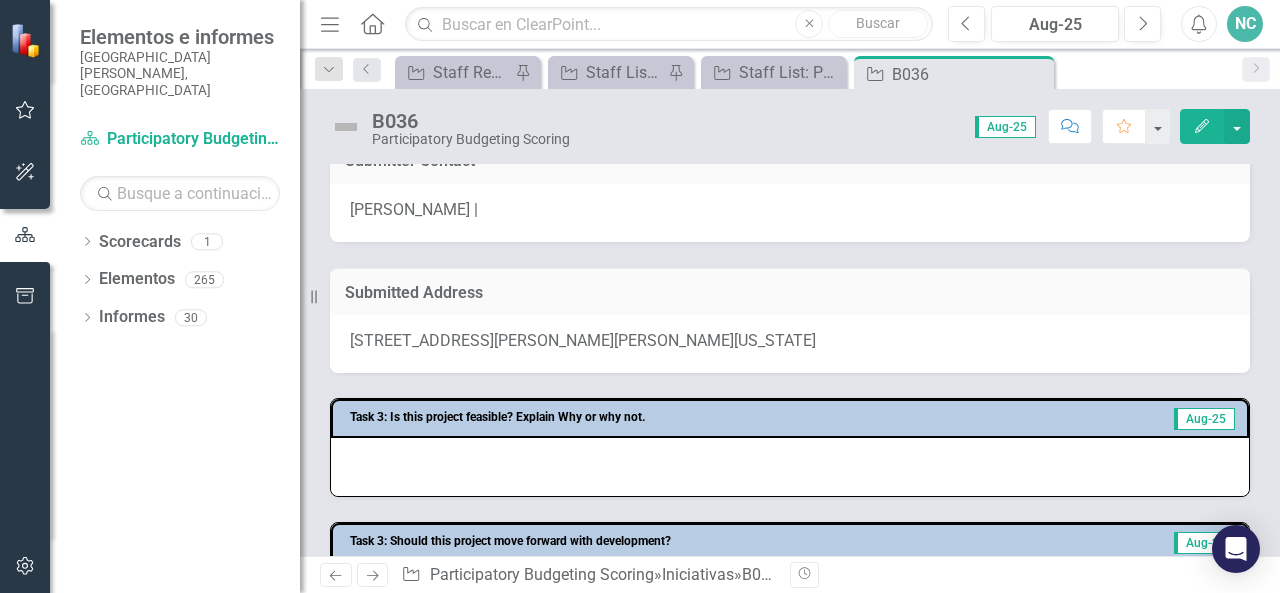 click at bounding box center [790, 467] 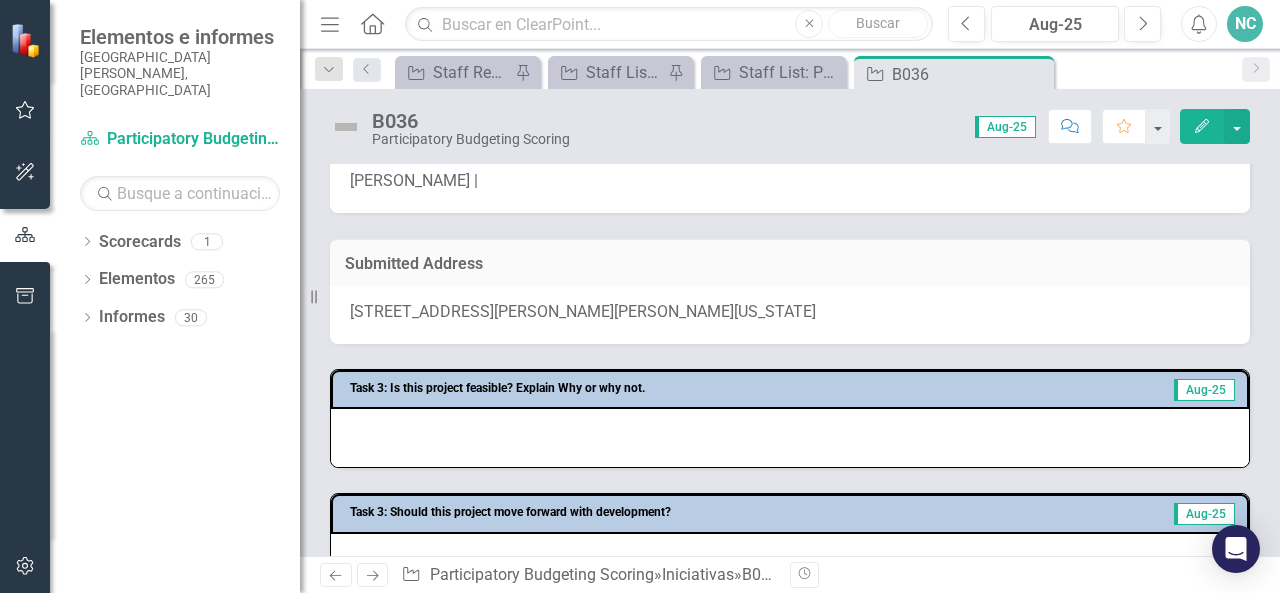 scroll, scrollTop: 280, scrollLeft: 0, axis: vertical 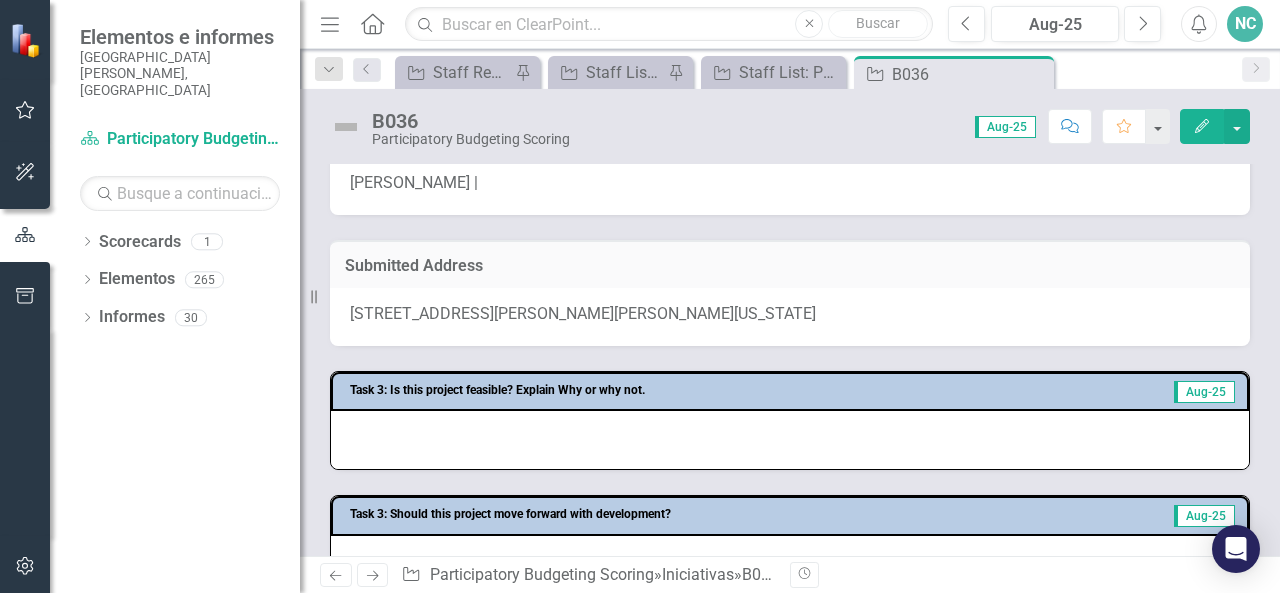 click at bounding box center (790, 440) 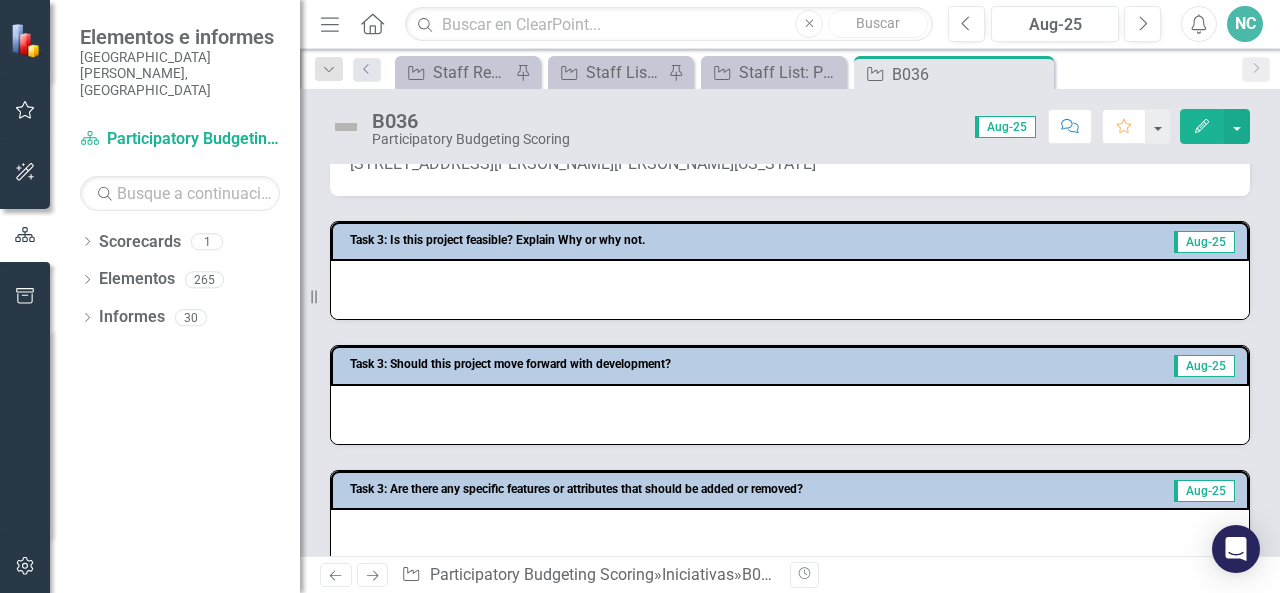 scroll, scrollTop: 428, scrollLeft: 0, axis: vertical 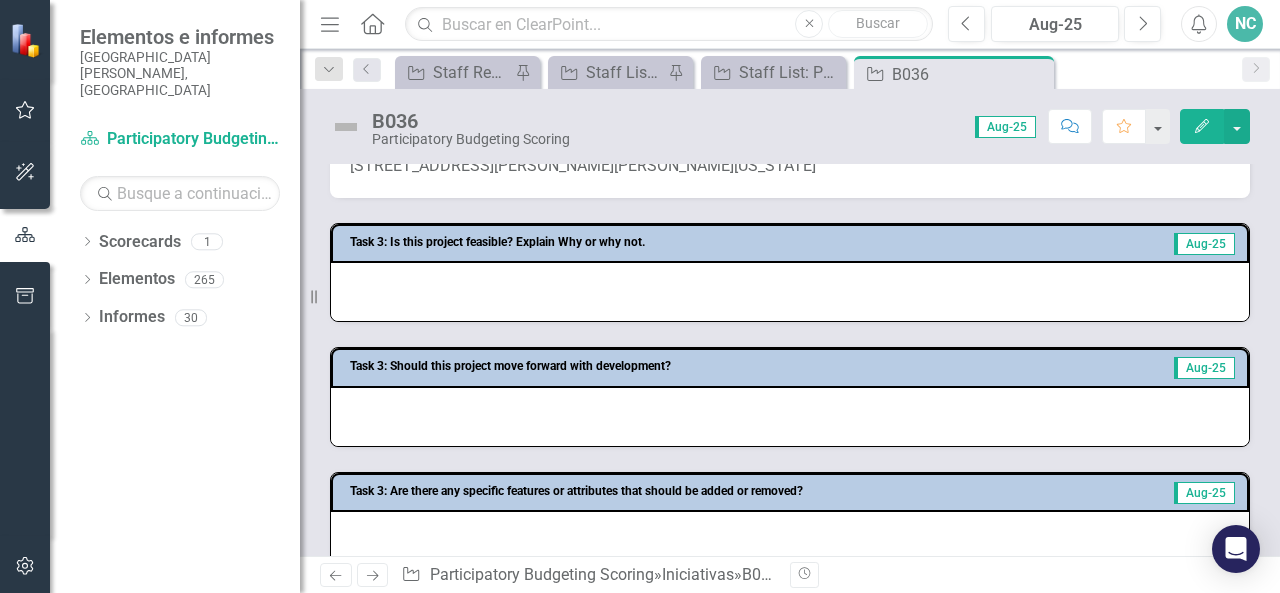 click on "Editar" 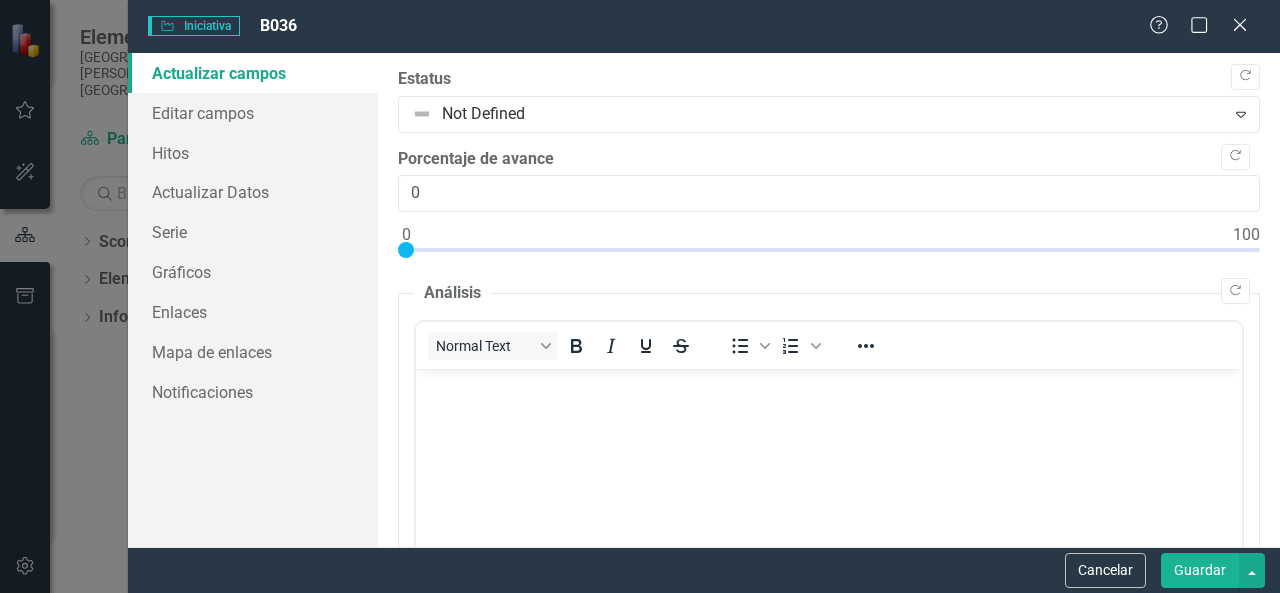 scroll, scrollTop: 0, scrollLeft: 0, axis: both 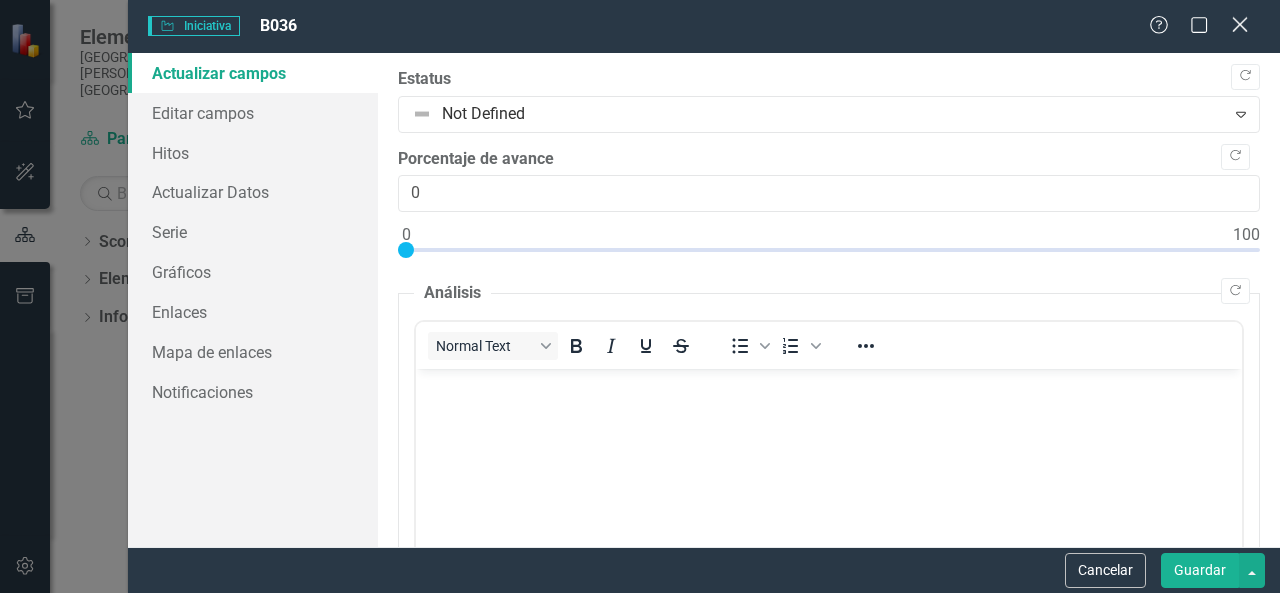 click on "Cerrar" 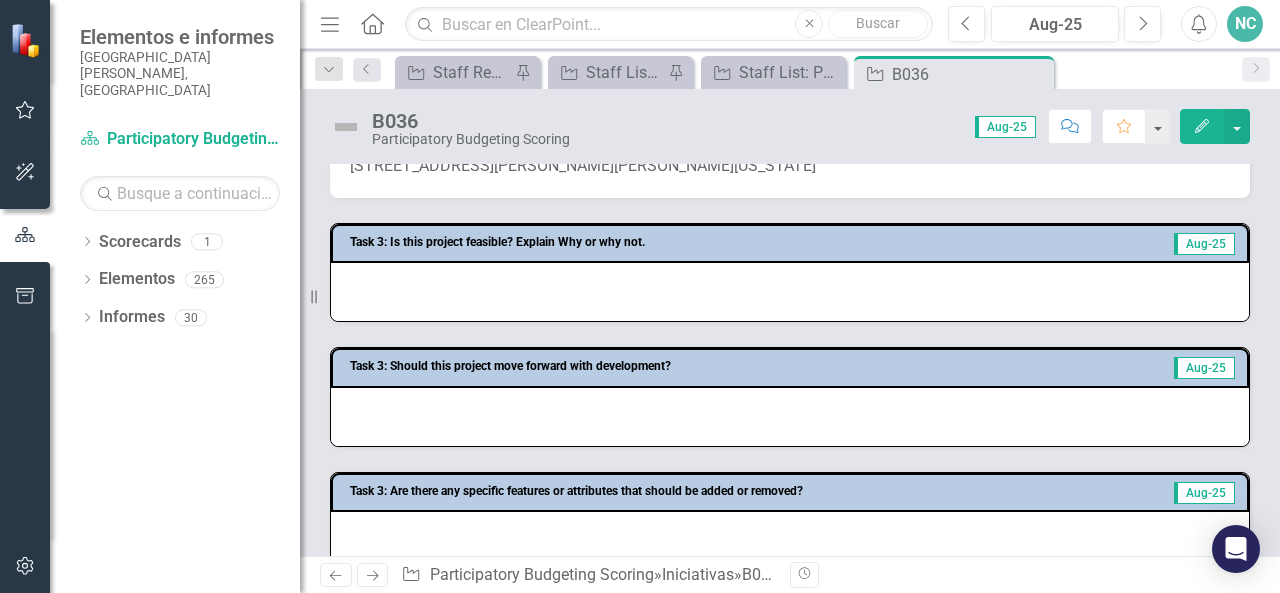 click at bounding box center (790, 292) 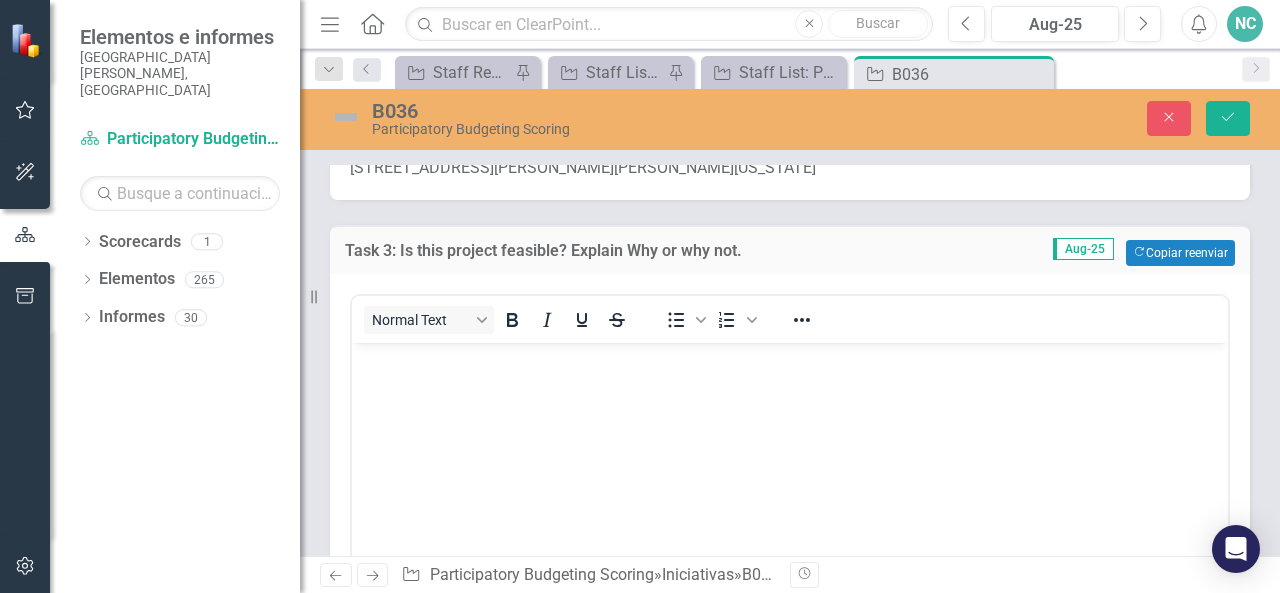 scroll, scrollTop: 0, scrollLeft: 0, axis: both 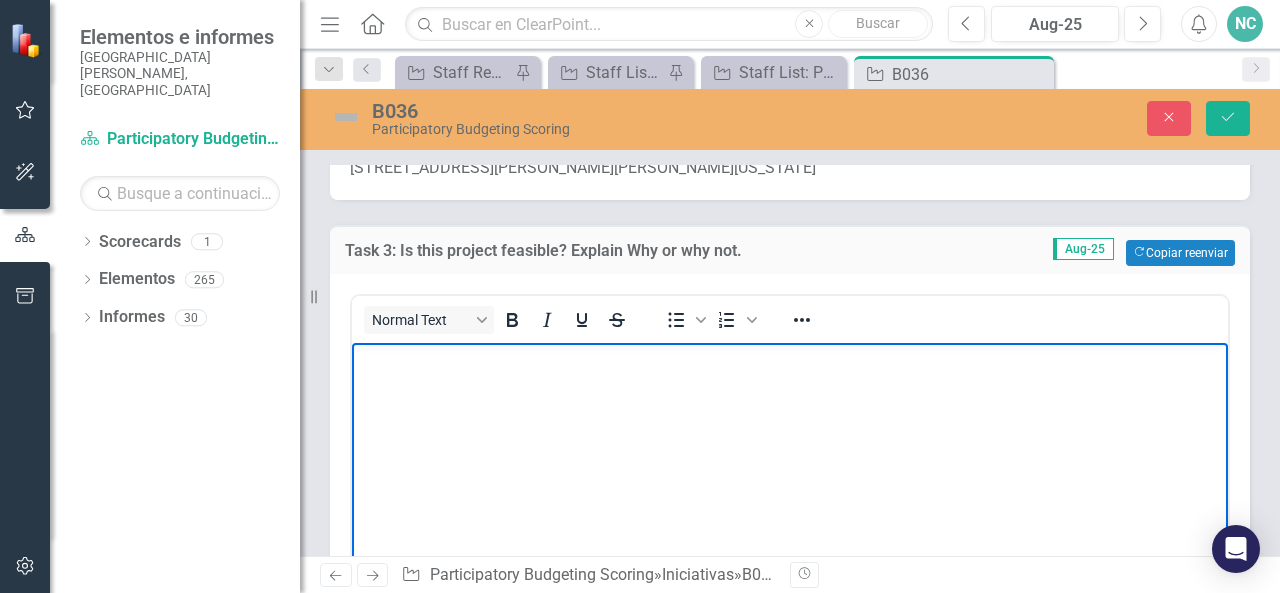 click at bounding box center (790, 492) 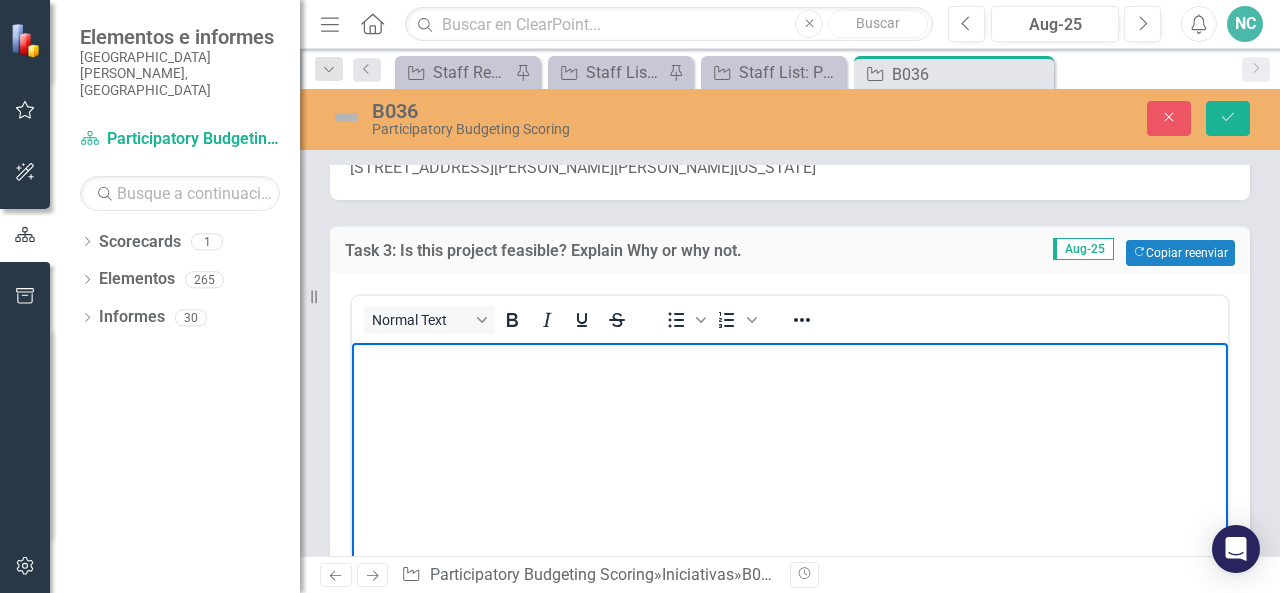 type 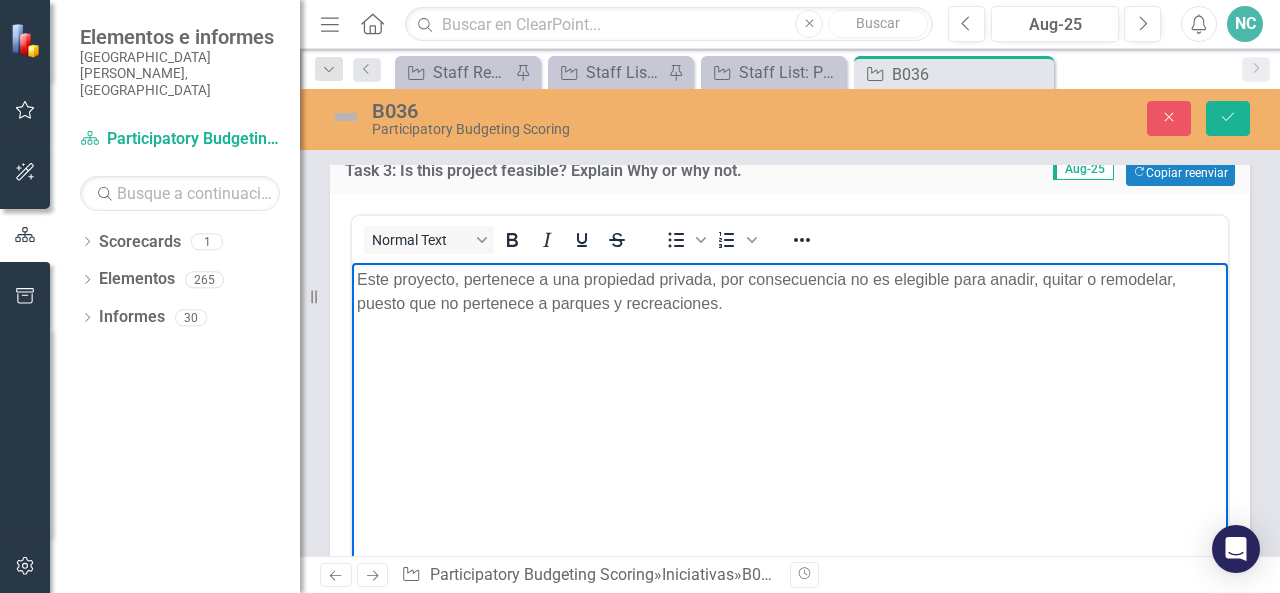 scroll, scrollTop: 510, scrollLeft: 0, axis: vertical 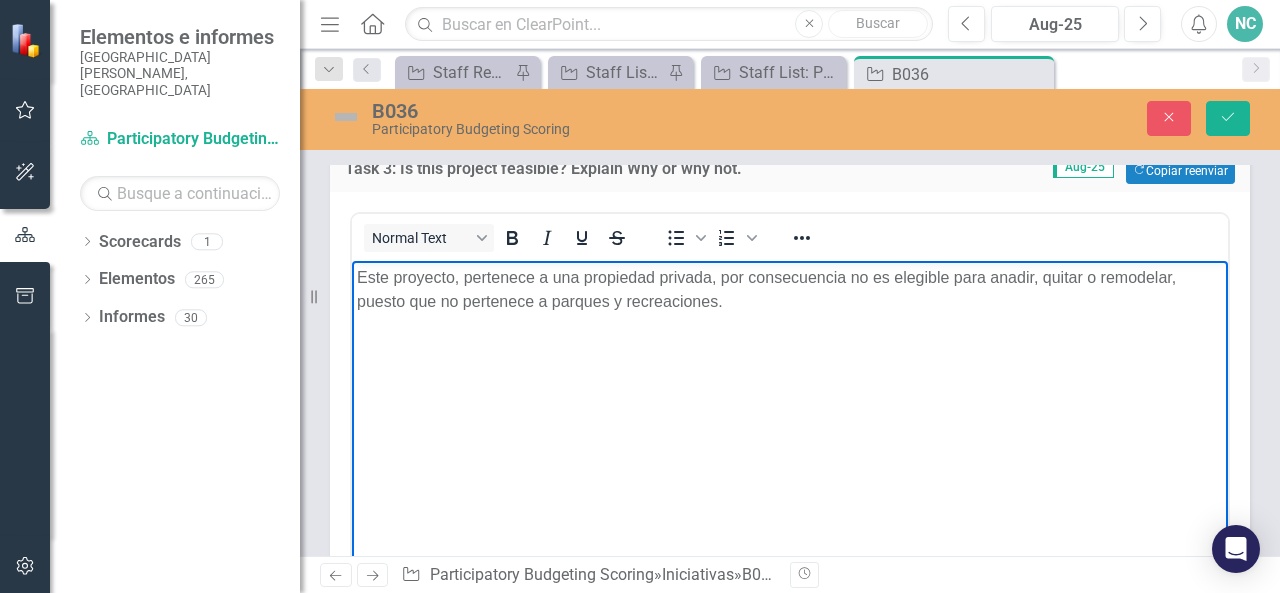 click on "Este proyecto, pertenece a una propiedad privada, por consecuencia no es elegible para anadir, quitar o remodelar, puesto que no pertenece a parques y recreaciones." at bounding box center (790, 410) 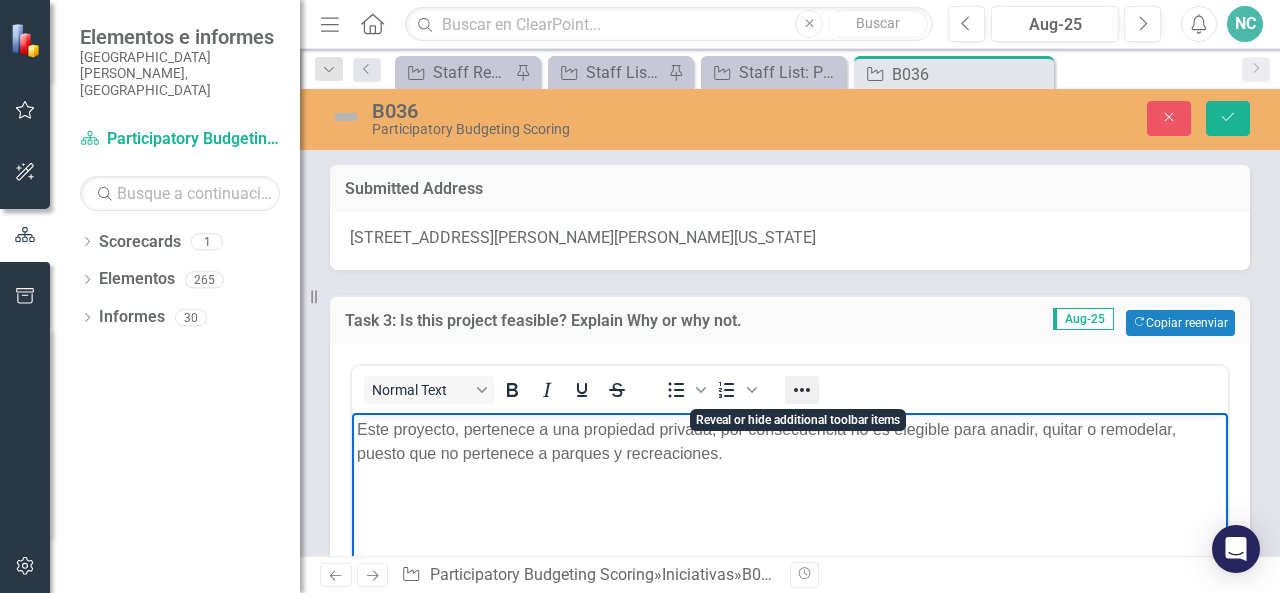 scroll, scrollTop: 506, scrollLeft: 0, axis: vertical 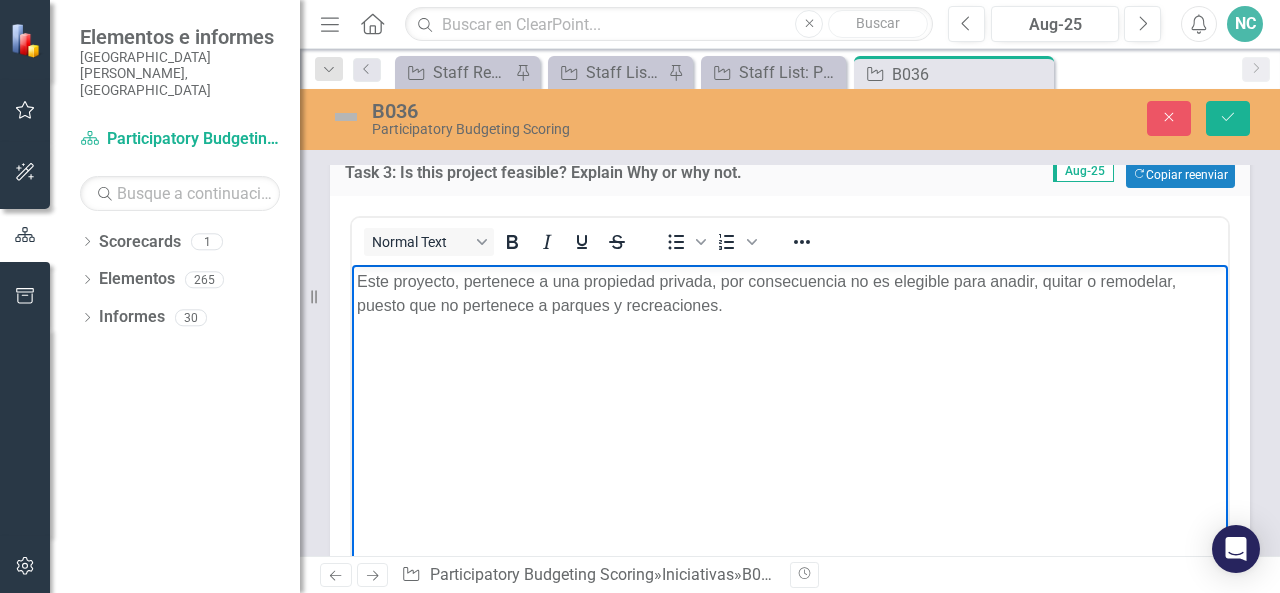 drag, startPoint x: 364, startPoint y: 280, endPoint x: 726, endPoint y: 321, distance: 364.31442 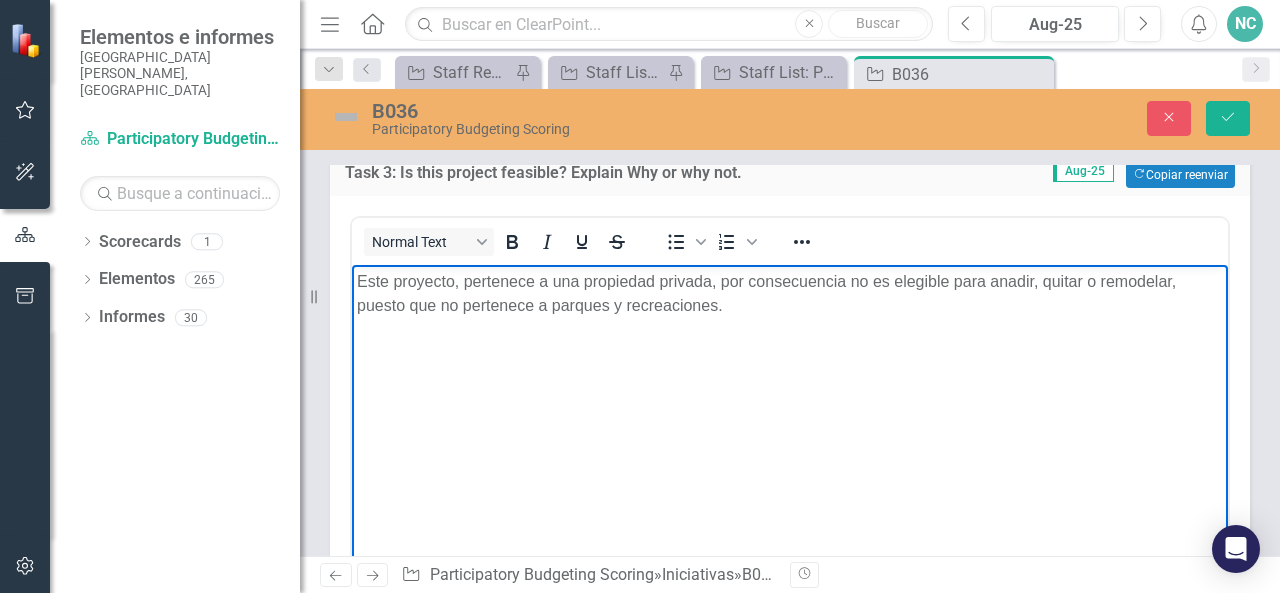 click on "Este proyecto, pertenece a una propiedad privada, por consecuencia no es elegible para anadir, quitar o remodelar, puesto que no pertenece a parques y recreaciones." at bounding box center (790, 414) 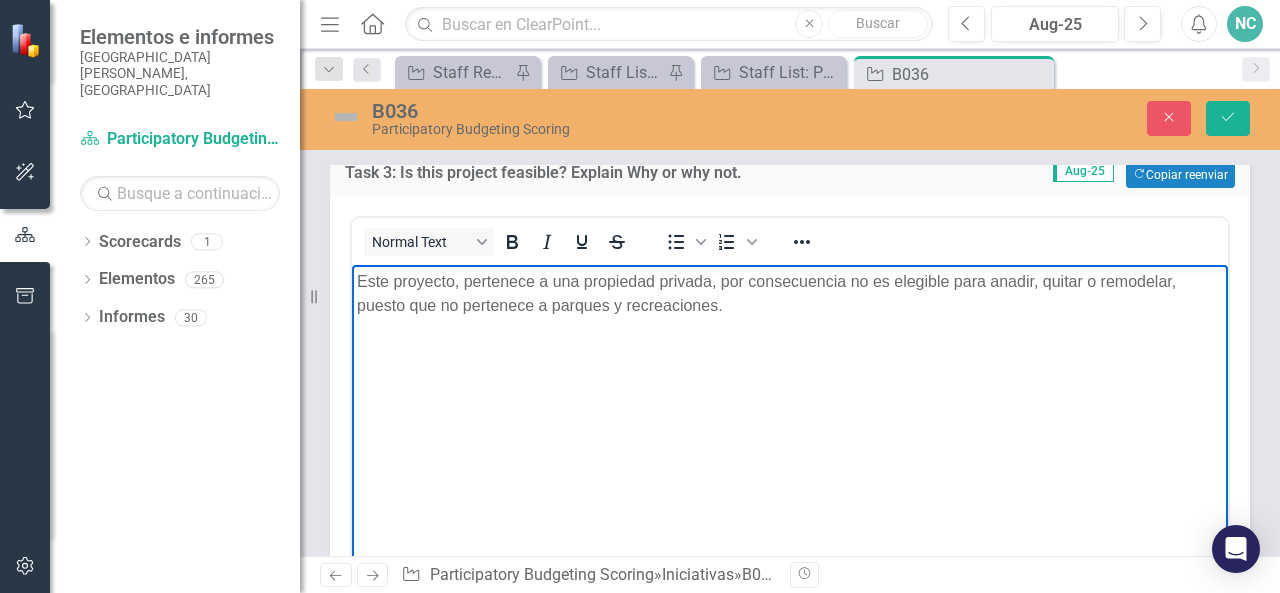 copy on "Este proyecto, pertenece a una propiedad privada, por consecuencia no es elegible para anadir, quitar o remodelar, puesto que no pertenece a parques y recreaciones." 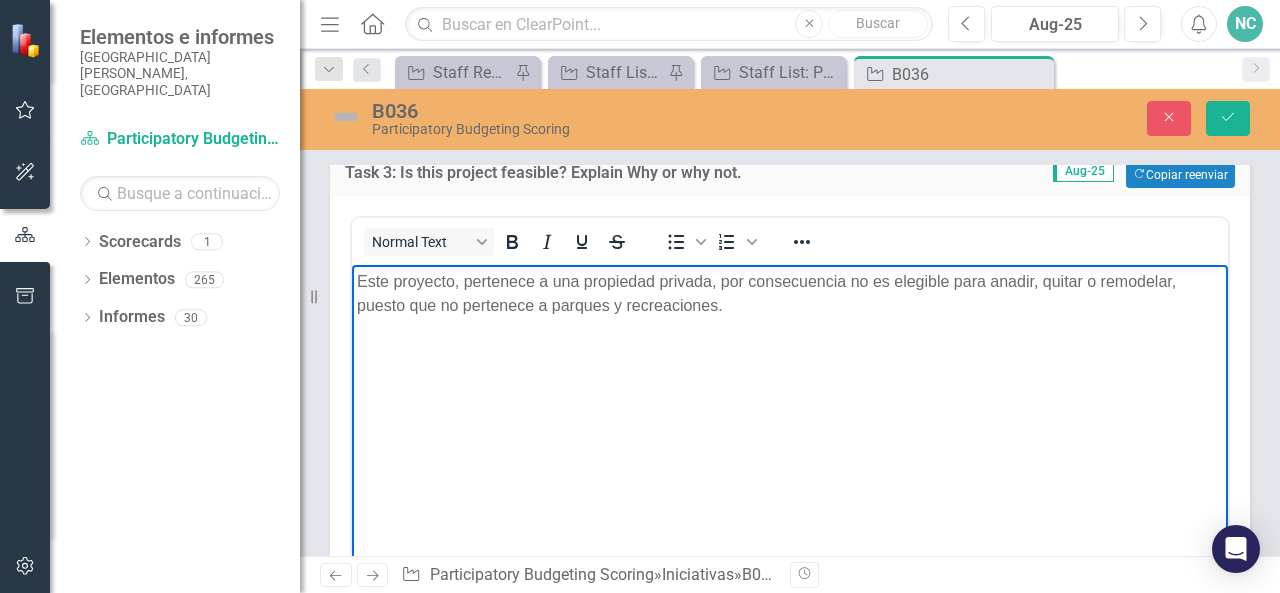 click on "Este proyecto, pertenece a una propiedad privada, por consecuencia no es elegible para anadir, quitar o remodelar, puesto que no pertenece a parques y recreaciones." at bounding box center [790, 293] 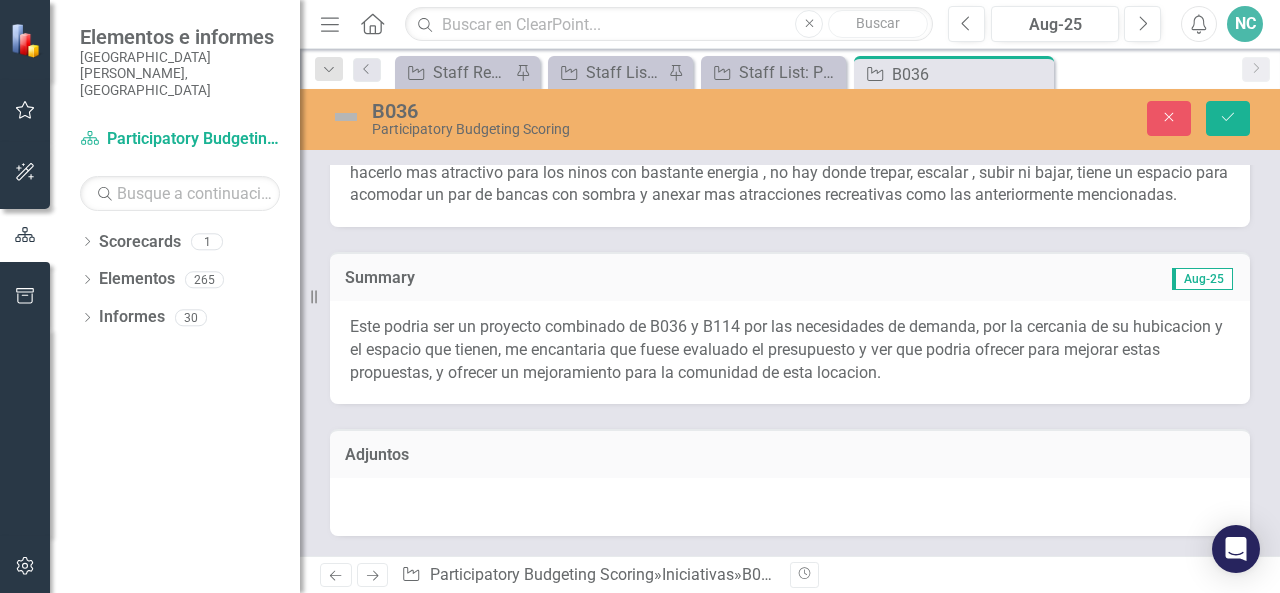 scroll, scrollTop: 3478, scrollLeft: 0, axis: vertical 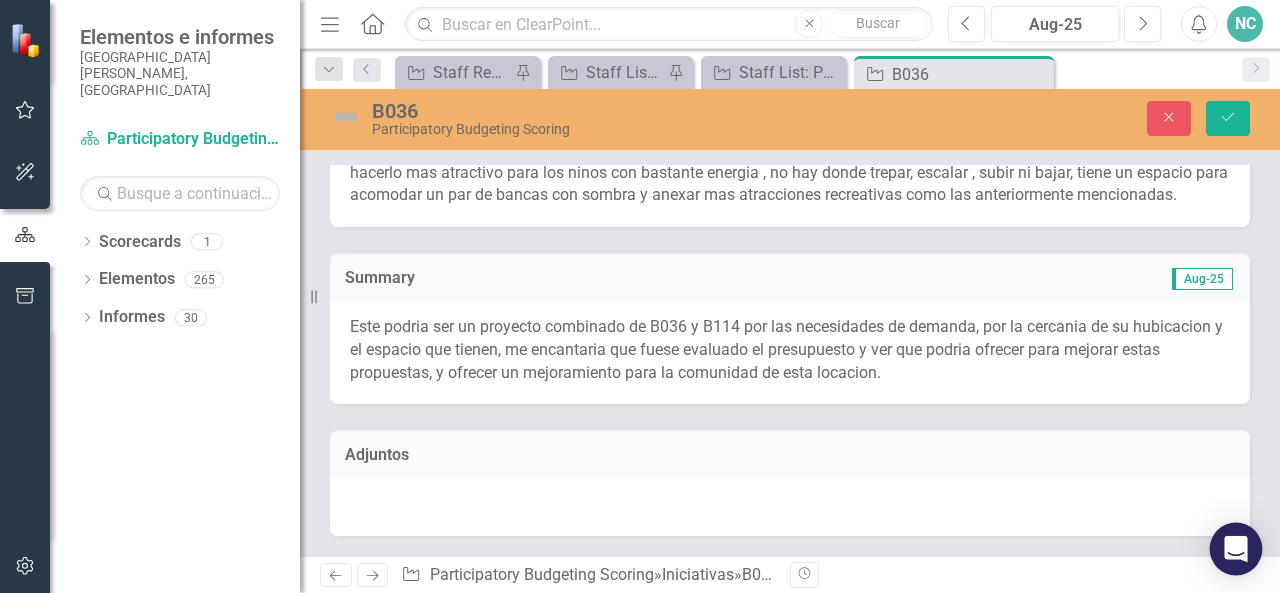 click at bounding box center (1236, 549) 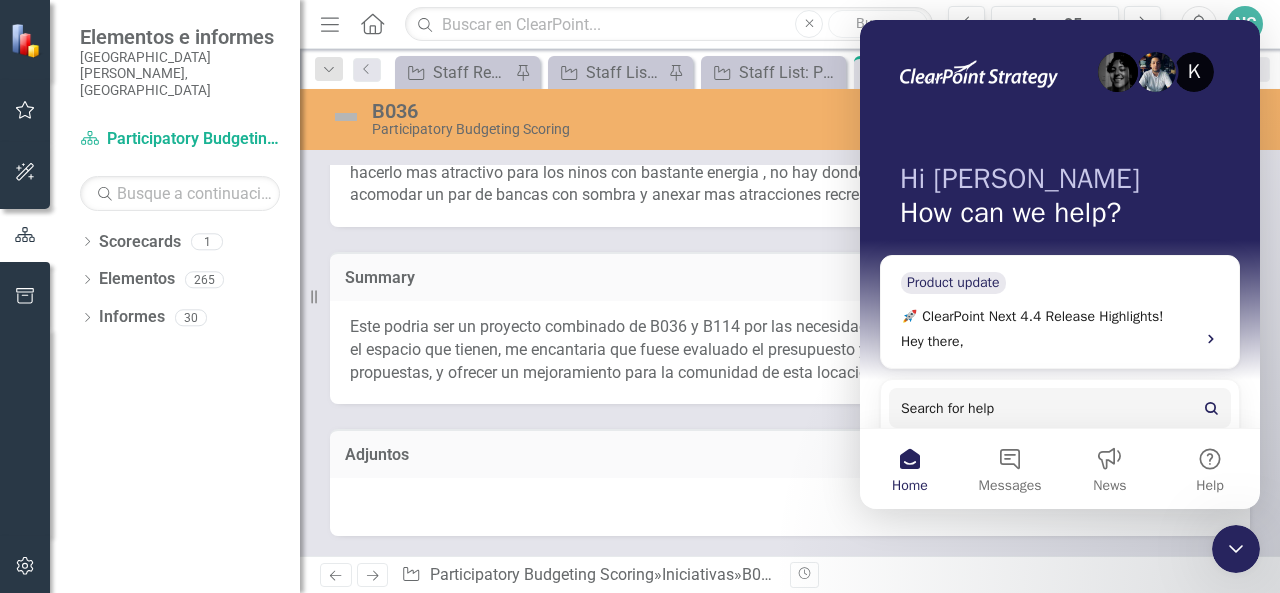 scroll, scrollTop: 0, scrollLeft: 0, axis: both 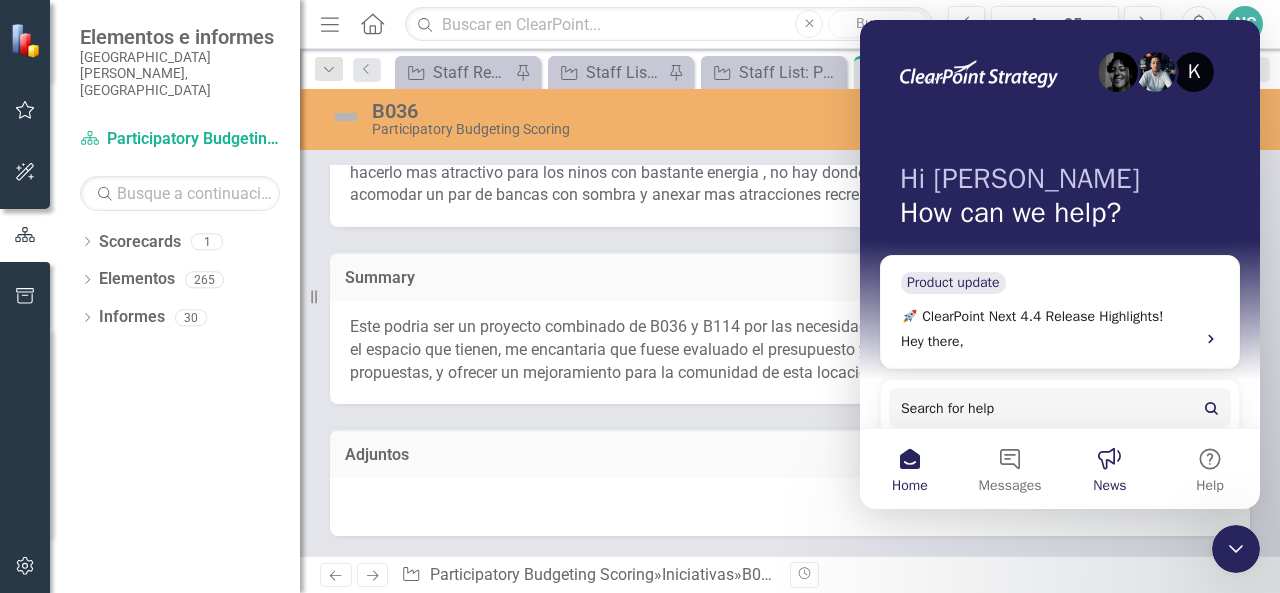 click on "News" at bounding box center [1110, 469] 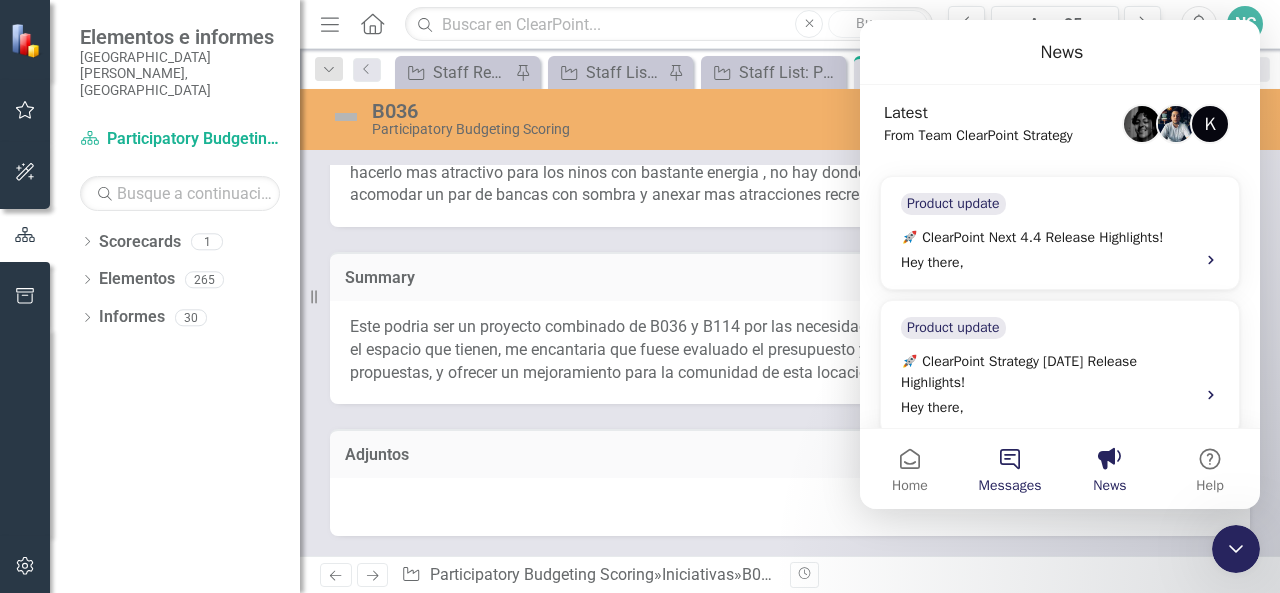 click on "Messages" at bounding box center [1010, 469] 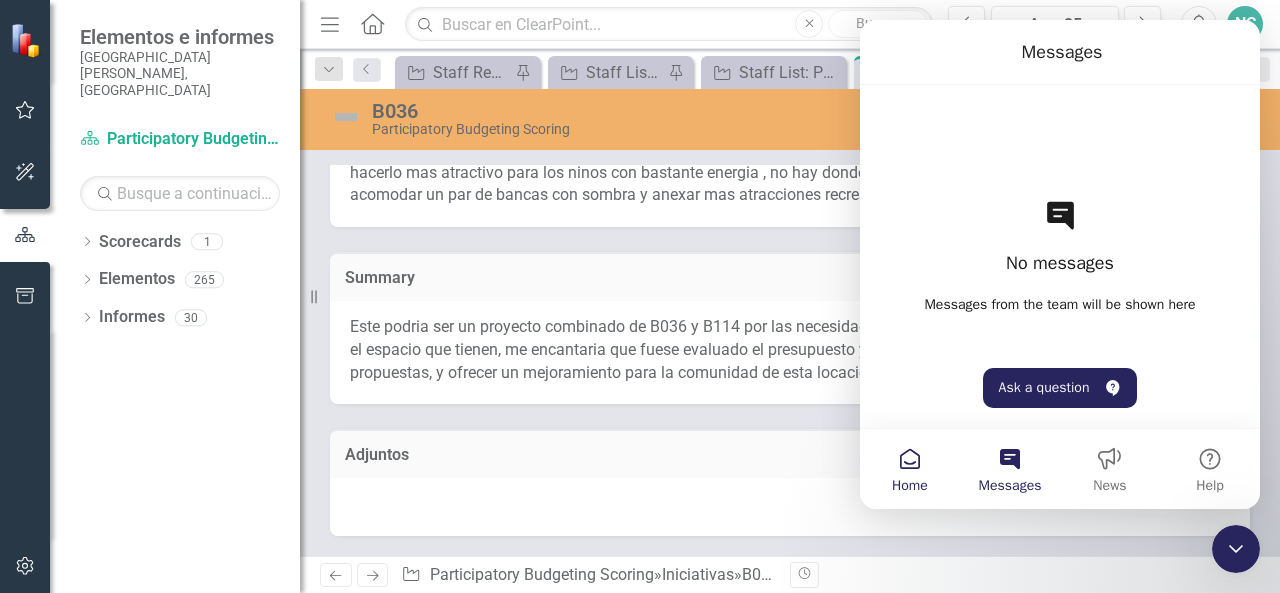 click on "Home" at bounding box center [910, 469] 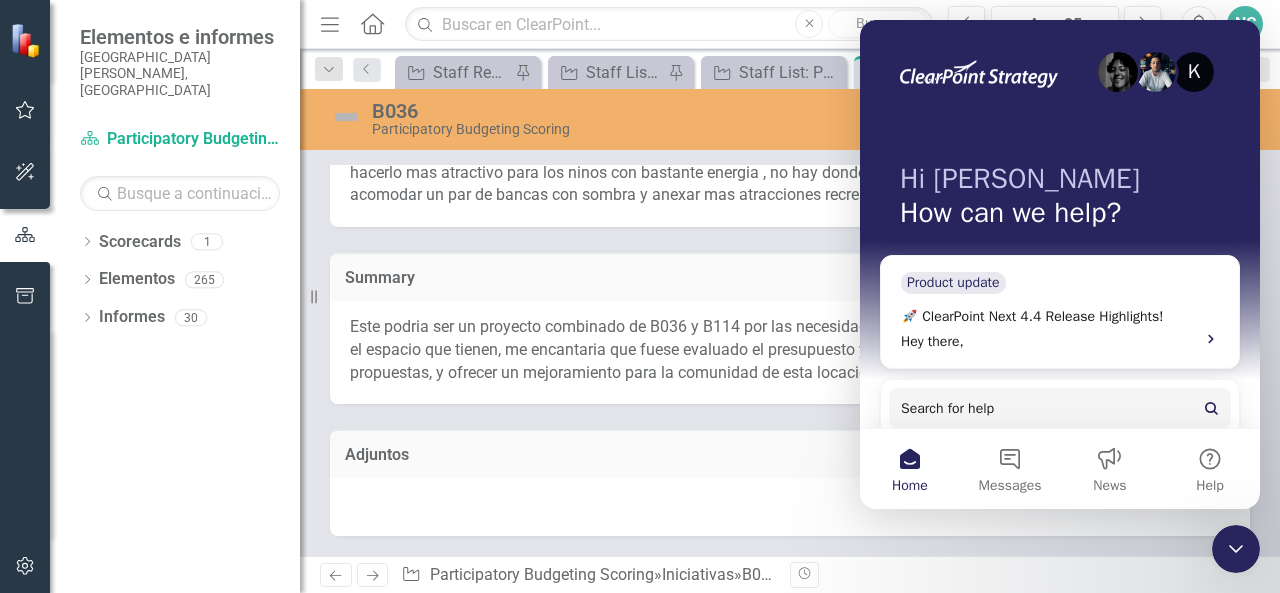 click 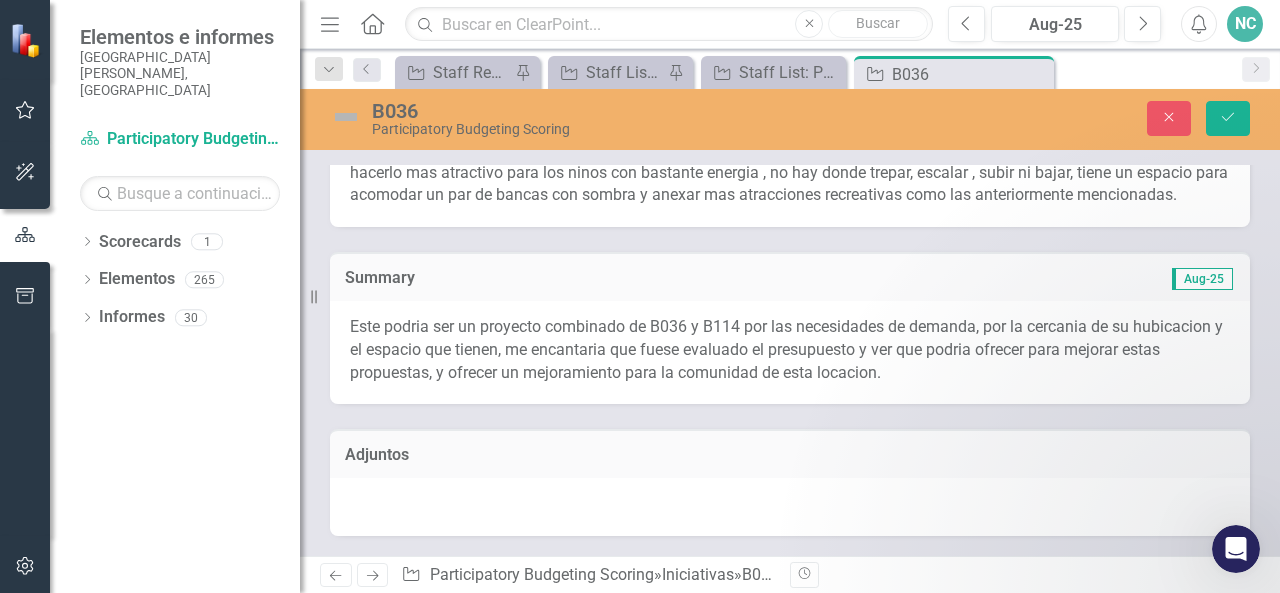 scroll, scrollTop: 0, scrollLeft: 0, axis: both 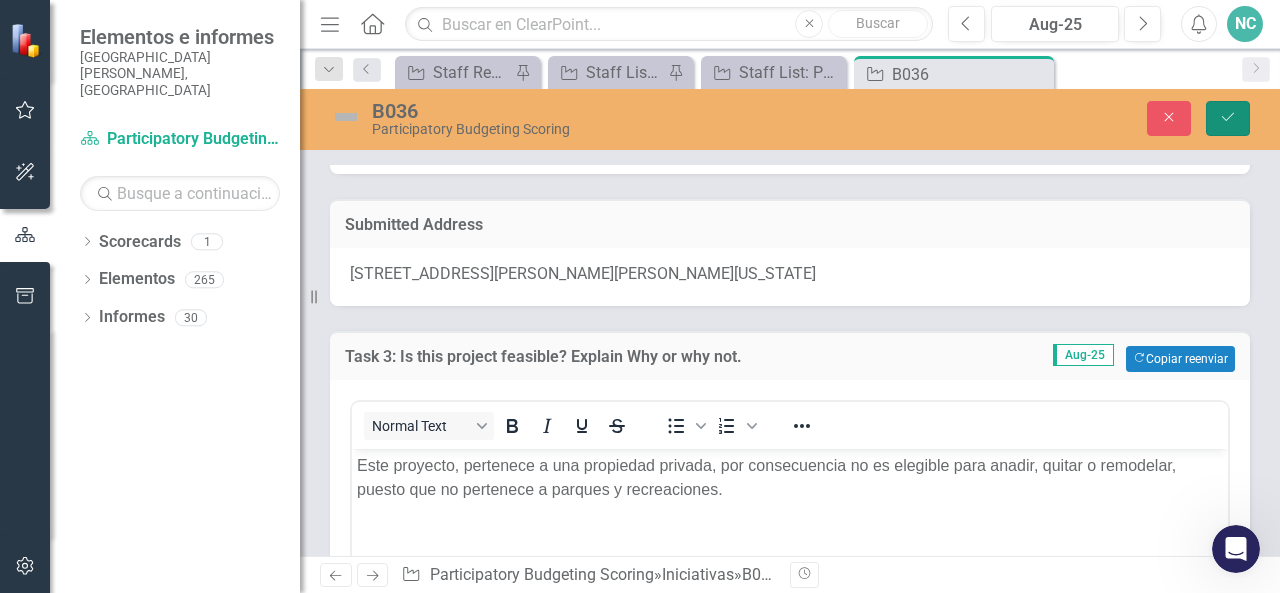 click on "Guardar" 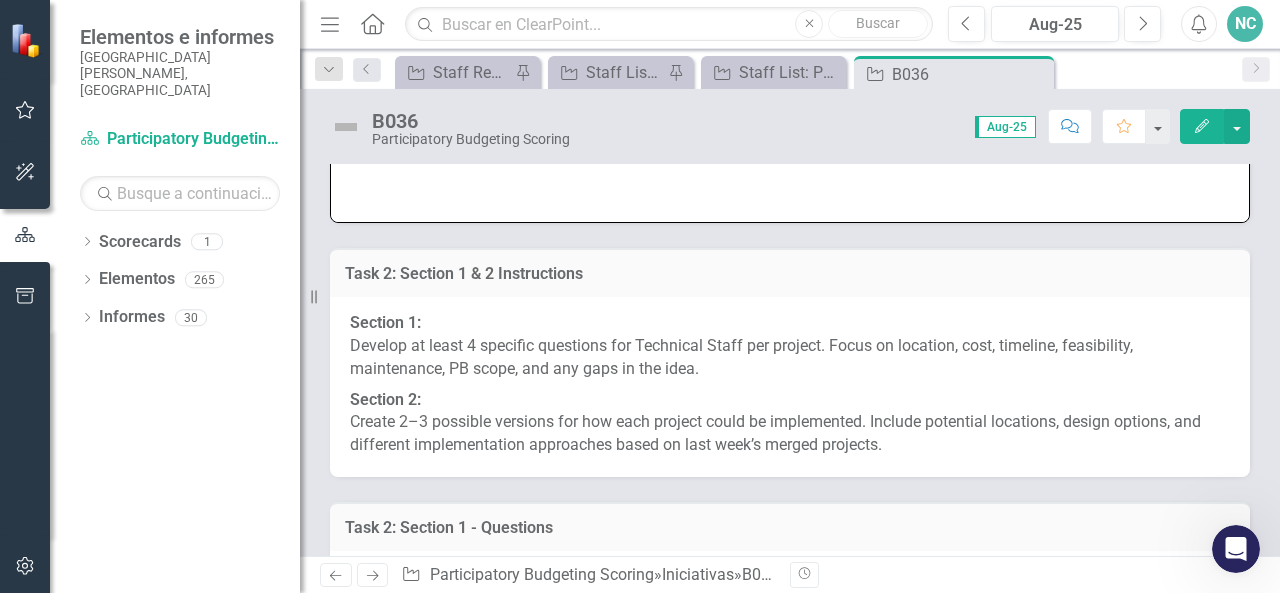 scroll, scrollTop: 797, scrollLeft: 0, axis: vertical 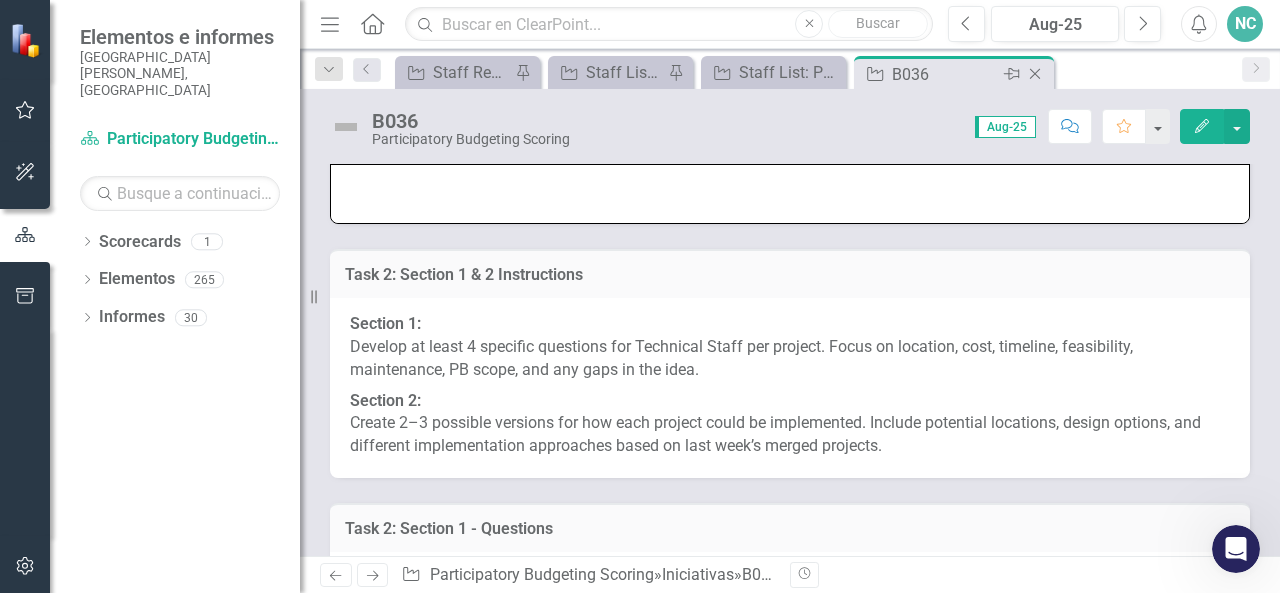 click on "B036" at bounding box center [945, 74] 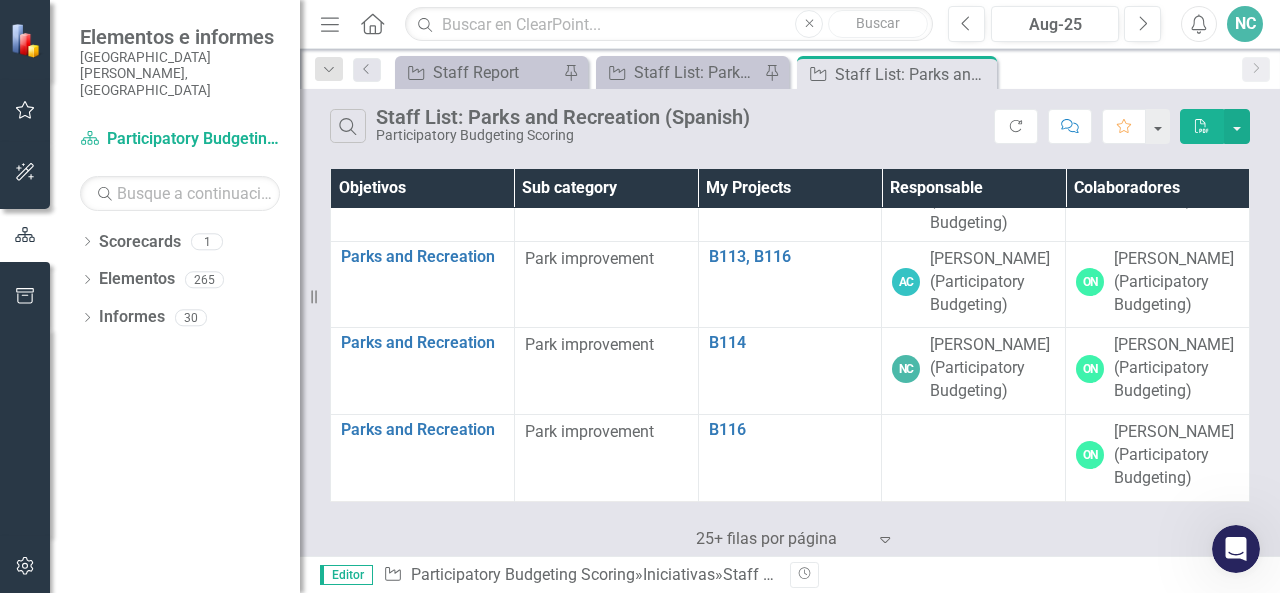 scroll, scrollTop: 1568, scrollLeft: 0, axis: vertical 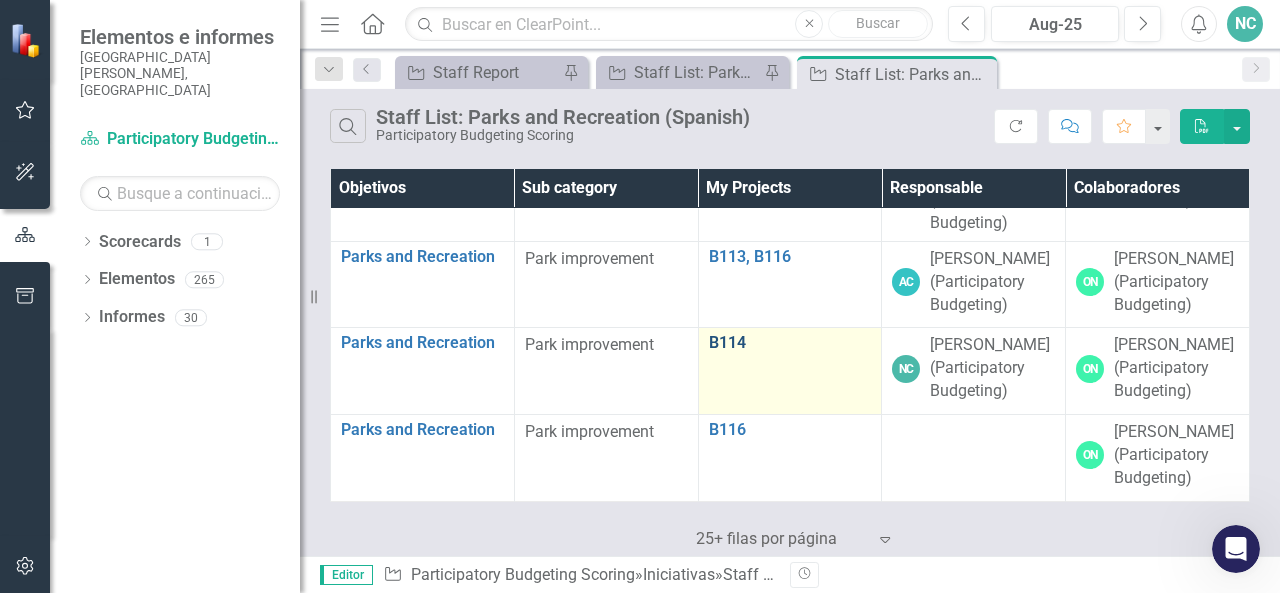 click on "B114" at bounding box center [790, 343] 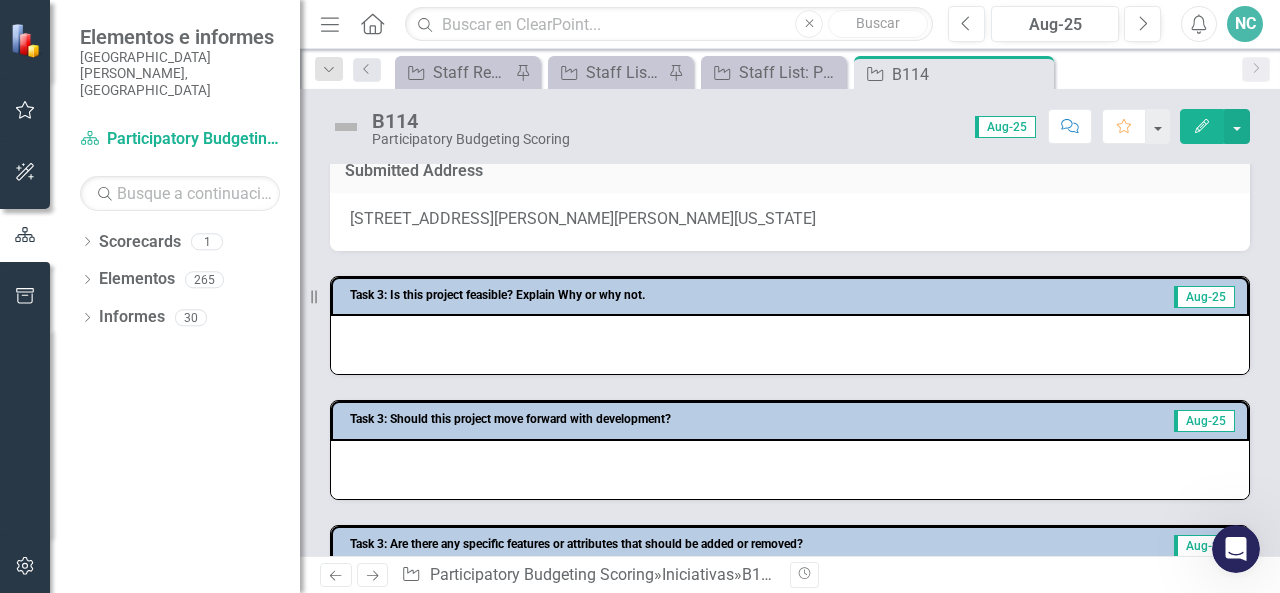 scroll, scrollTop: 376, scrollLeft: 0, axis: vertical 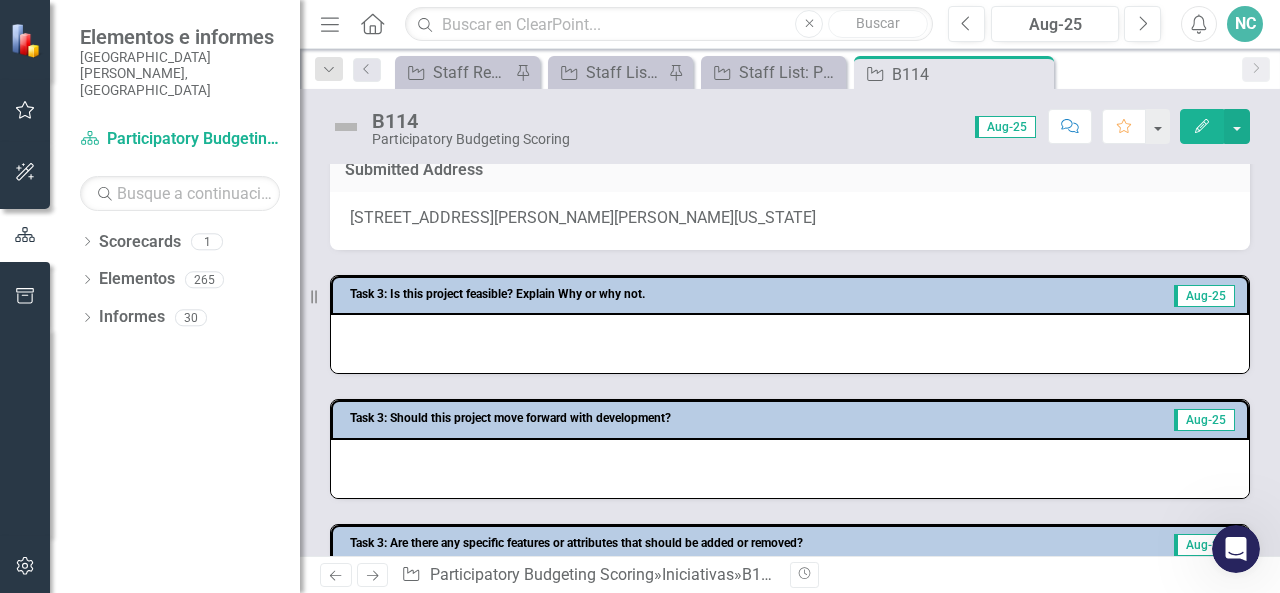 click at bounding box center (790, 344) 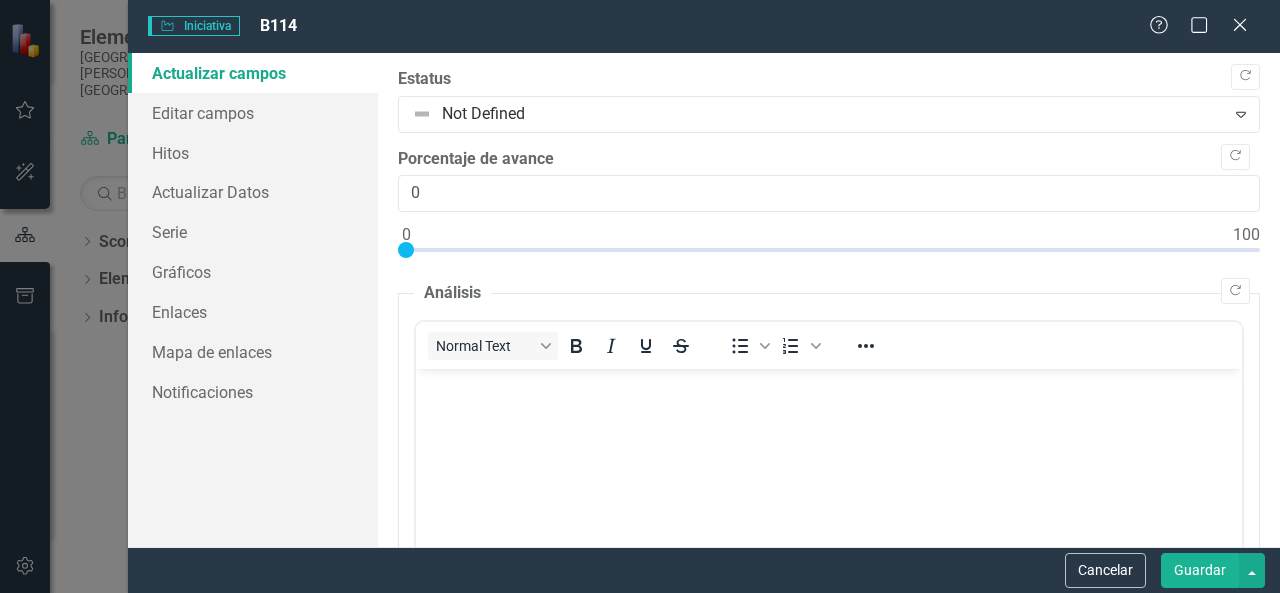 scroll, scrollTop: 0, scrollLeft: 0, axis: both 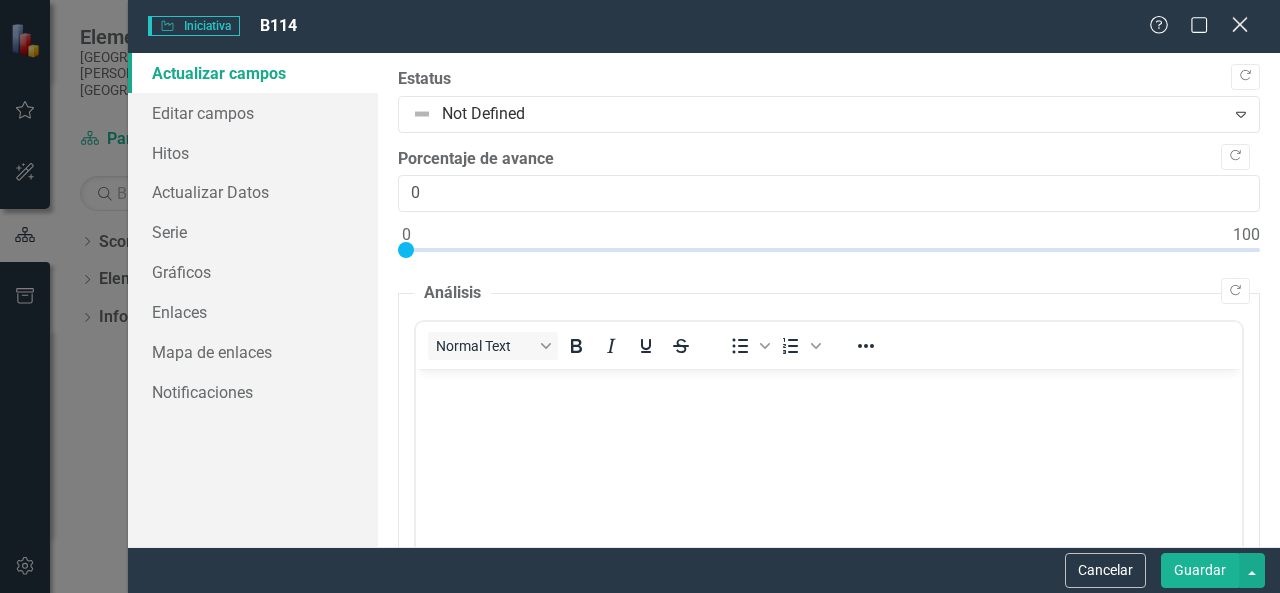 click on "Cerrar" 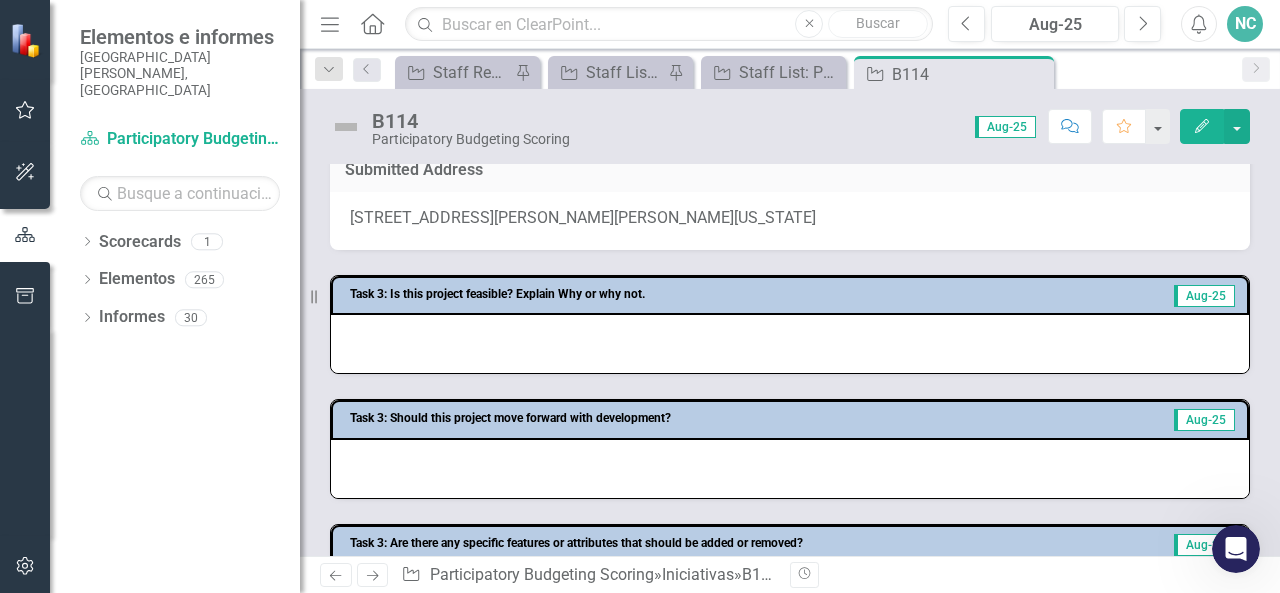 click at bounding box center (790, 344) 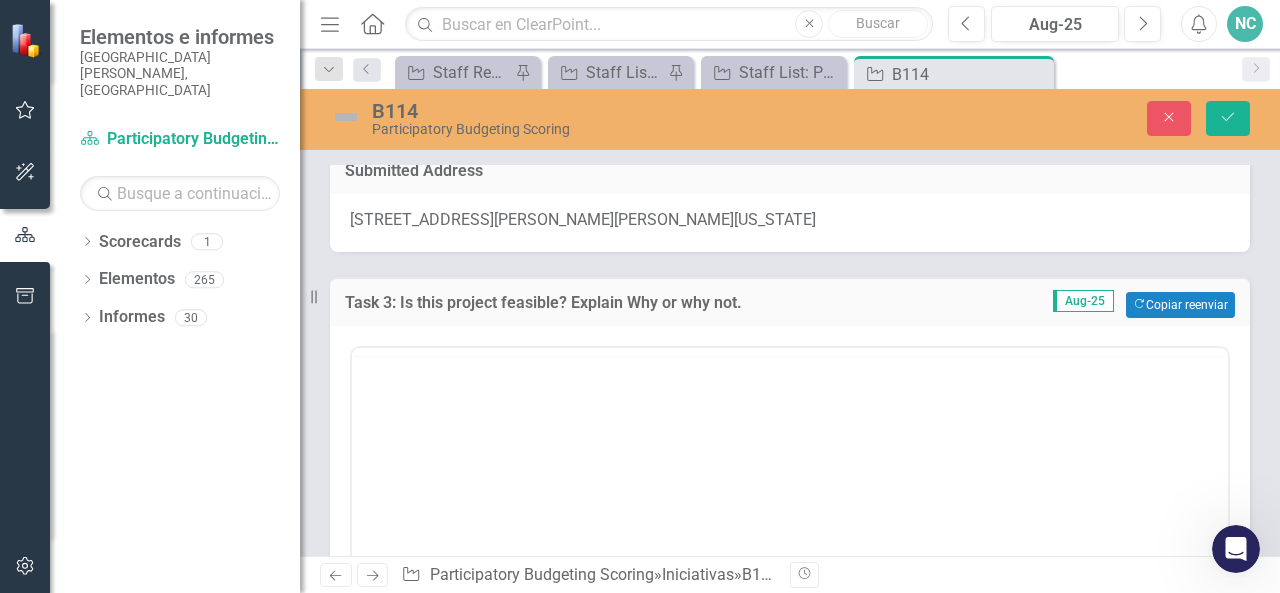 scroll, scrollTop: 0, scrollLeft: 0, axis: both 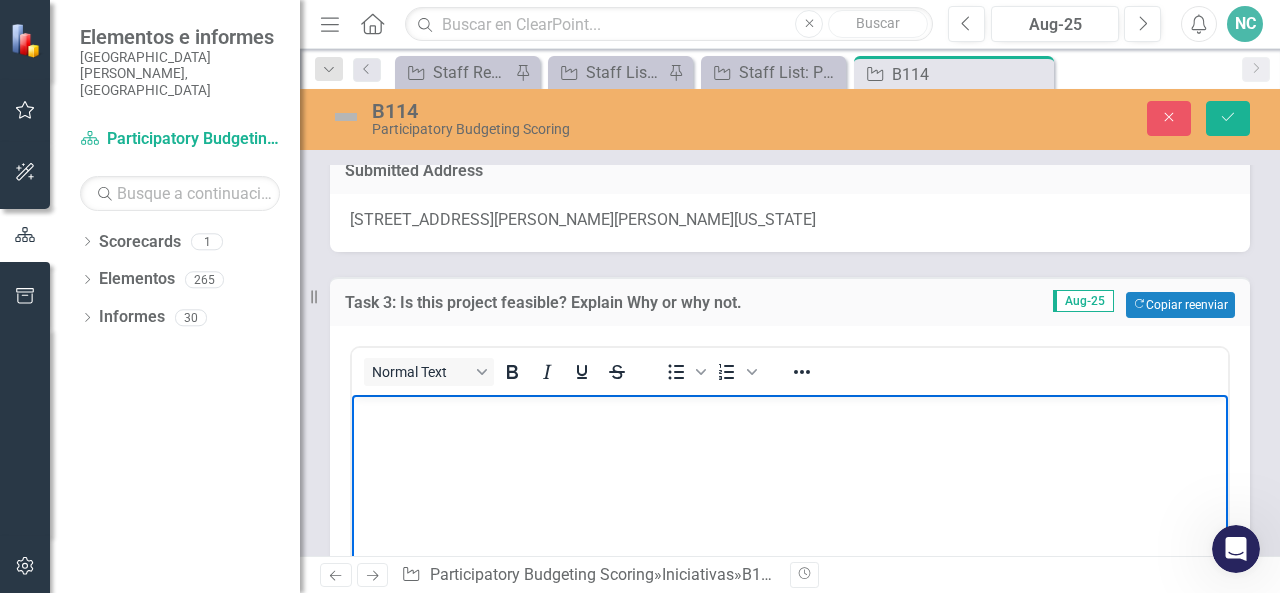 click at bounding box center (790, 411) 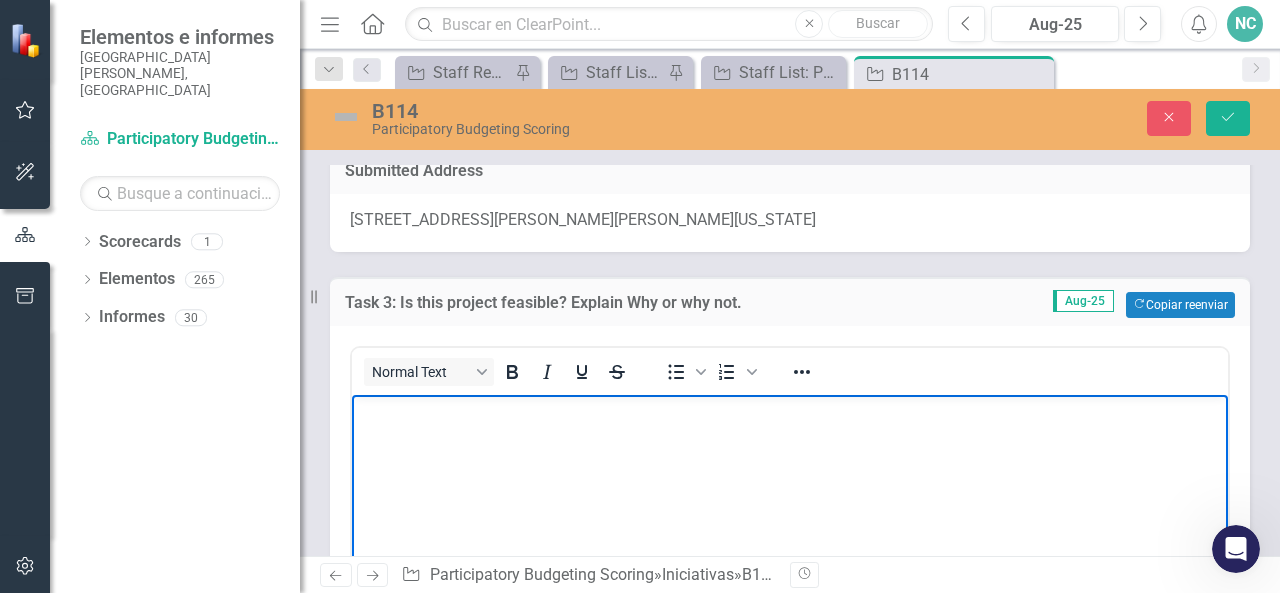 type 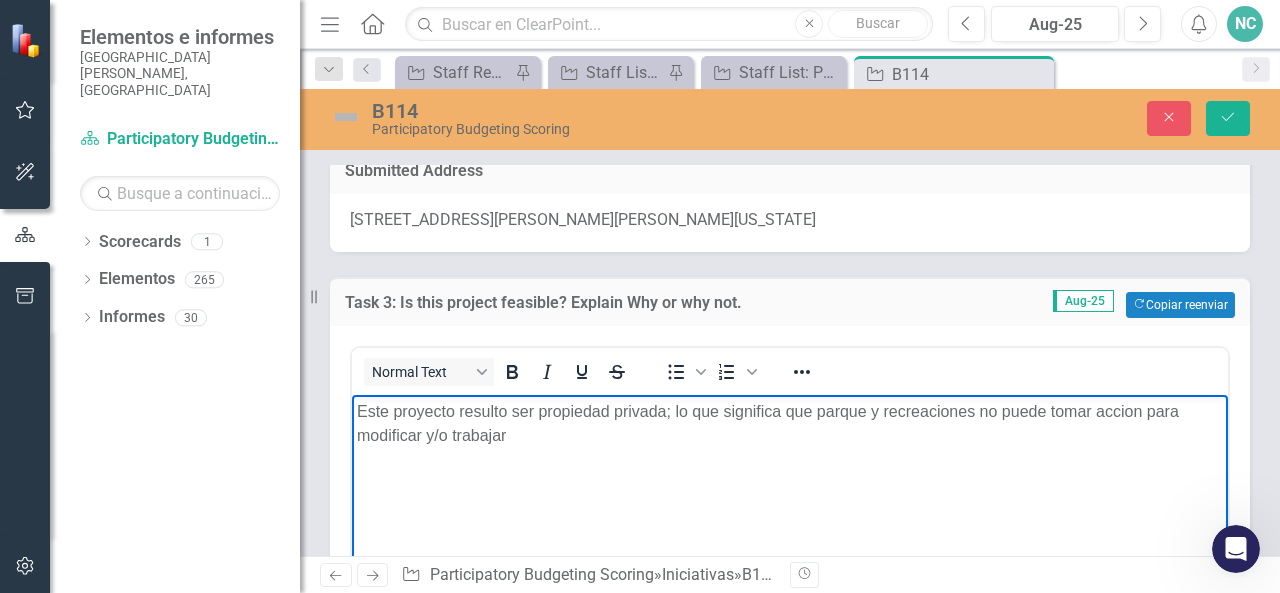 click on "Este proyecto resulto ser propiedad privada; lo que significa que parque y recreaciones no puede tomar accion para modificar y/o trabajar" at bounding box center (790, 423) 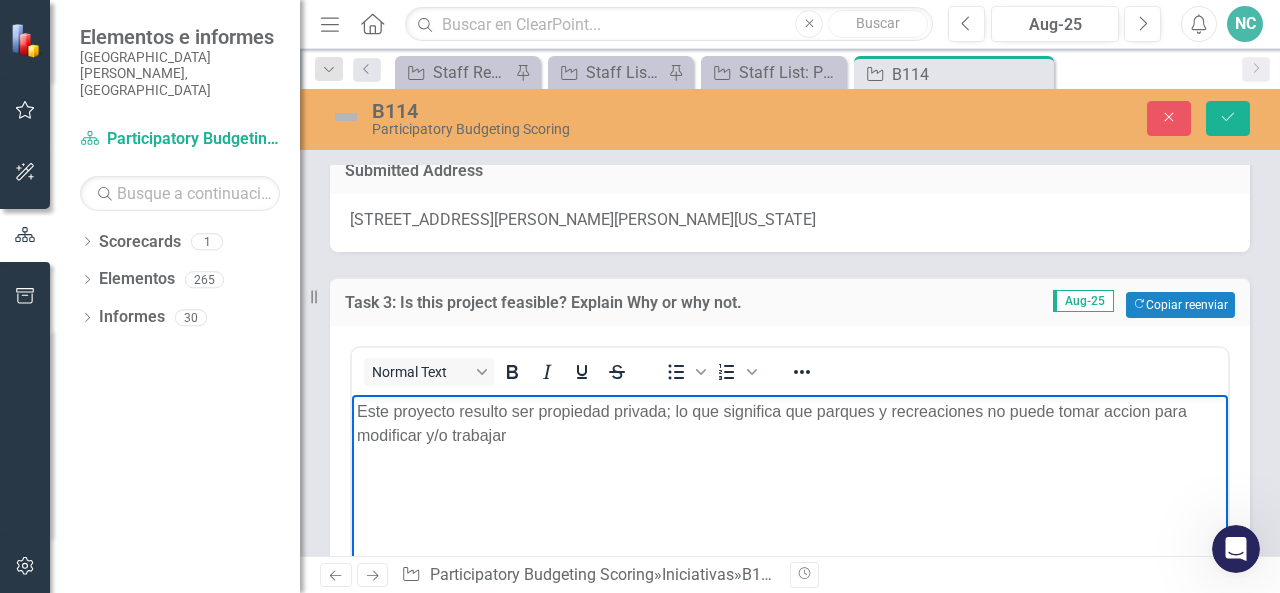 click on "Este proyecto resulto ser propiedad privada; lo que significa que parques y recreaciones no puede tomar accion para modificar y/o trabajar" at bounding box center [790, 423] 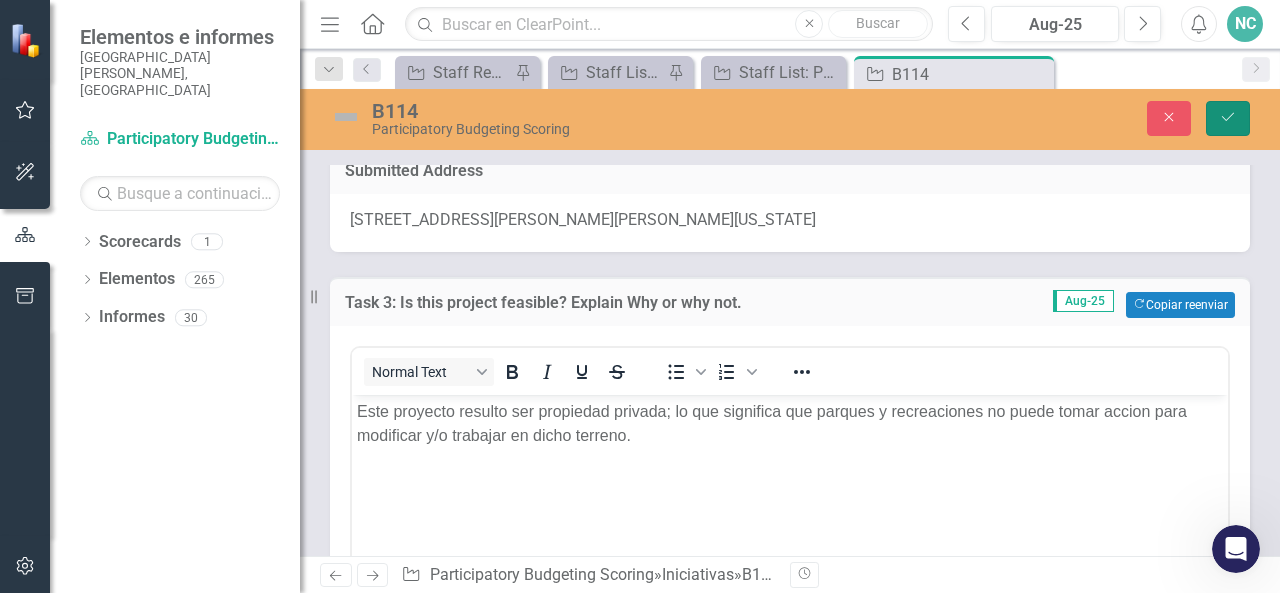 click 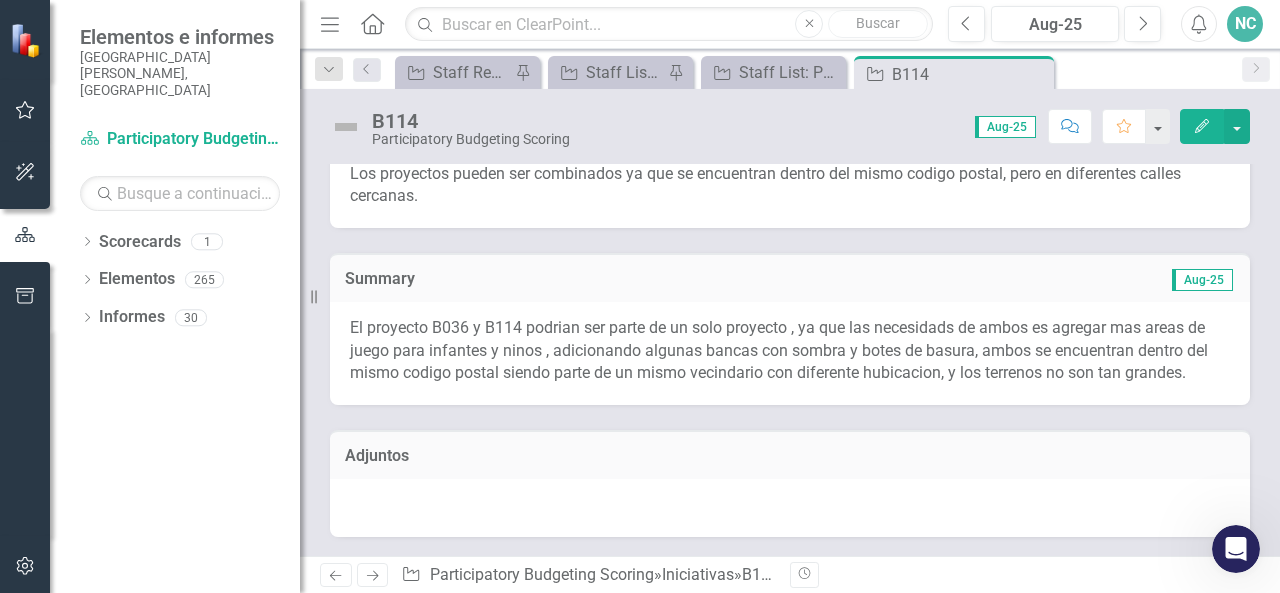 scroll, scrollTop: 2924, scrollLeft: 0, axis: vertical 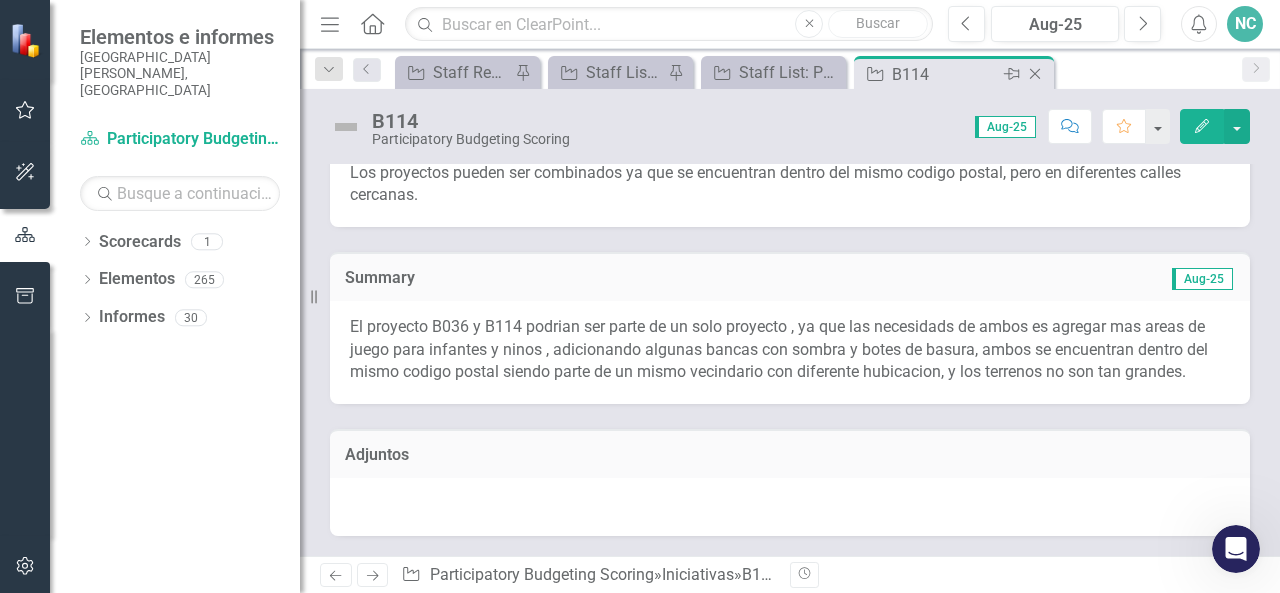 click on "Cerrar" 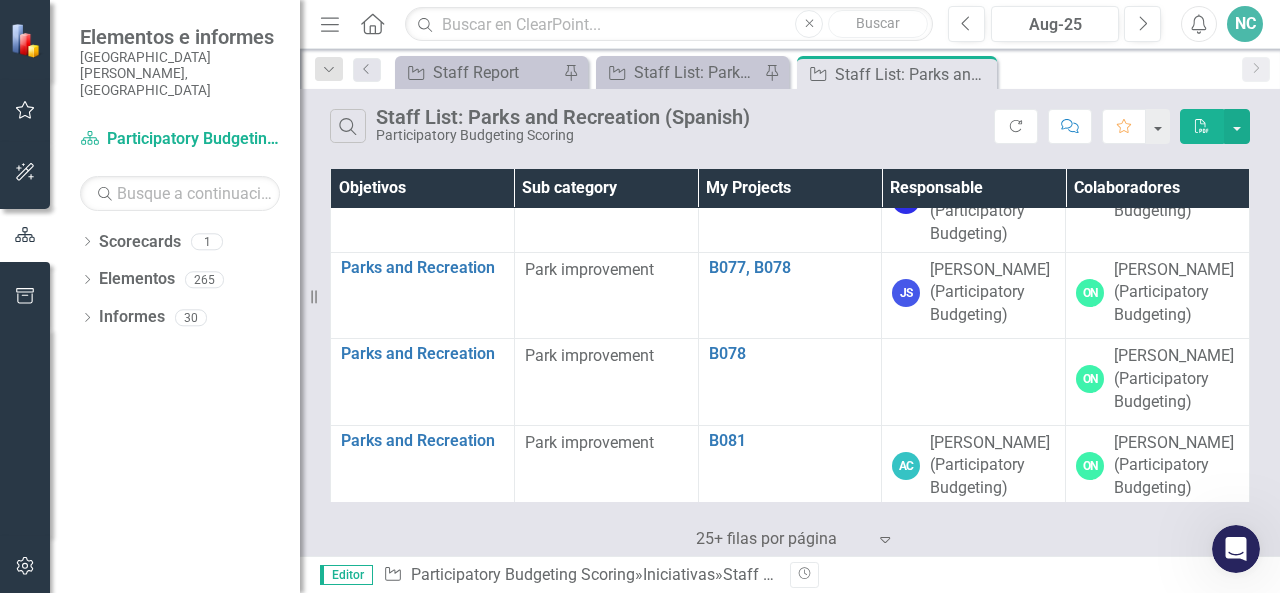 scroll, scrollTop: 894, scrollLeft: 0, axis: vertical 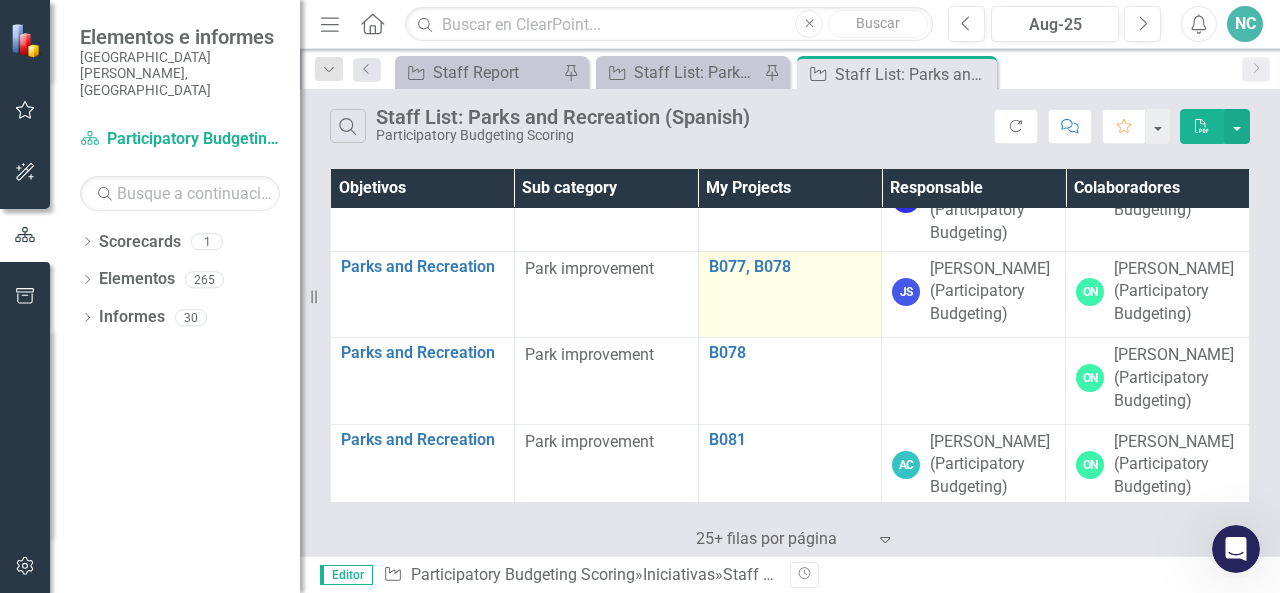 click on "B077, B078 Editar Editar Iniciativa Enlace Elemento abierto" at bounding box center (790, 270) 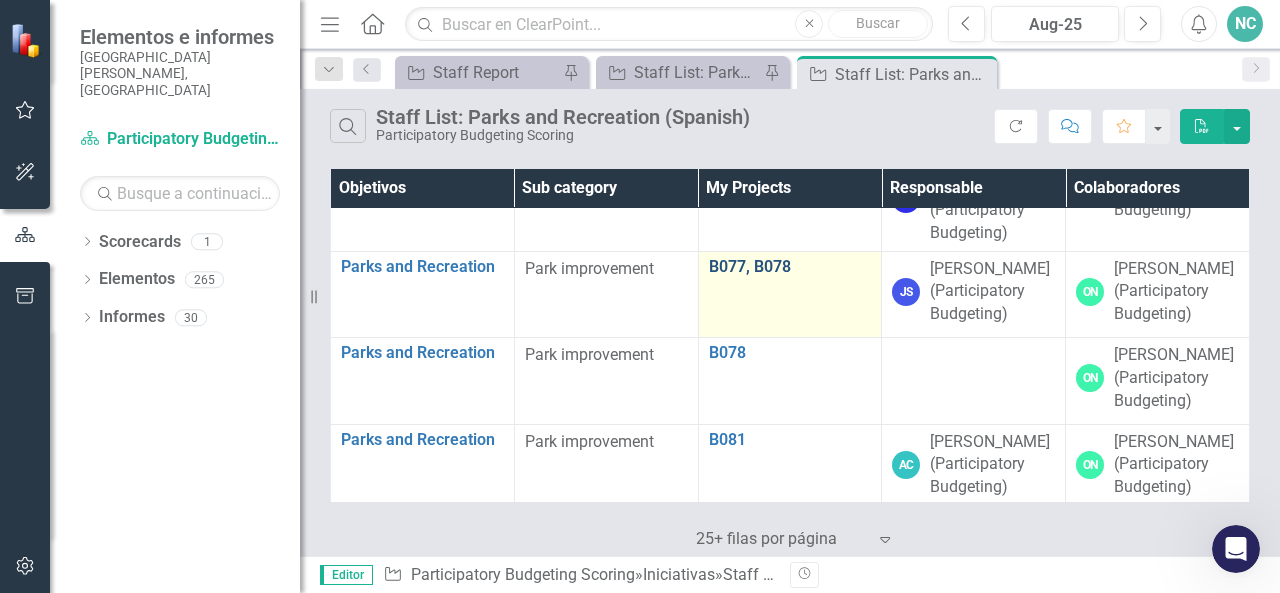 click on "B077, B078" at bounding box center (790, 267) 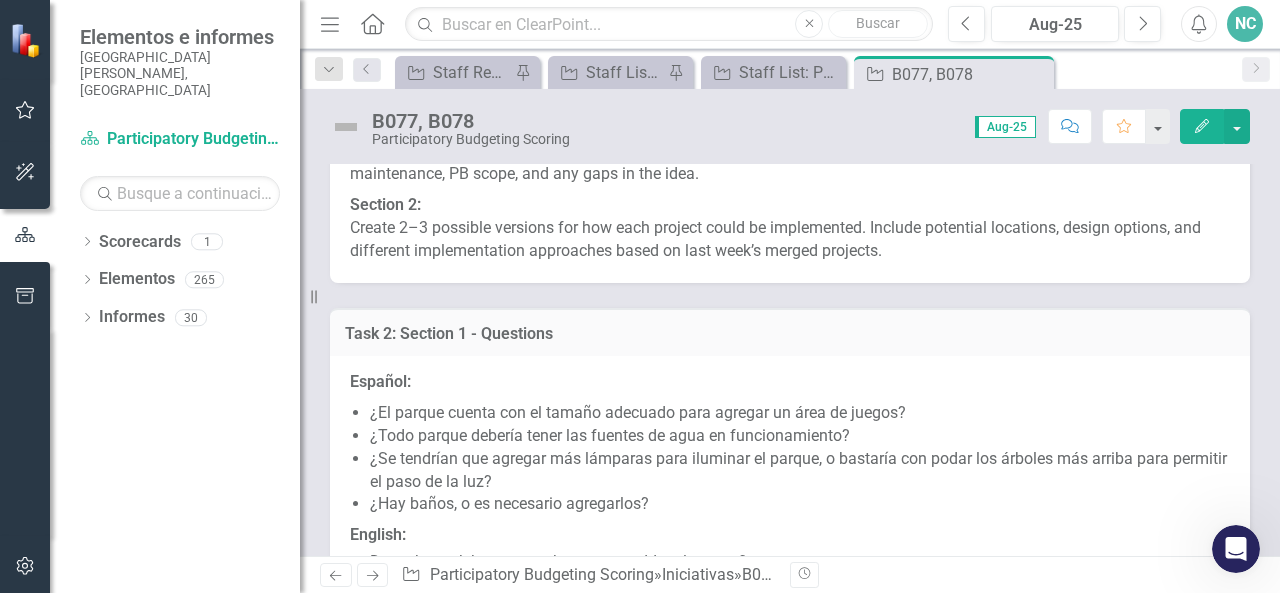 scroll, scrollTop: 1215, scrollLeft: 0, axis: vertical 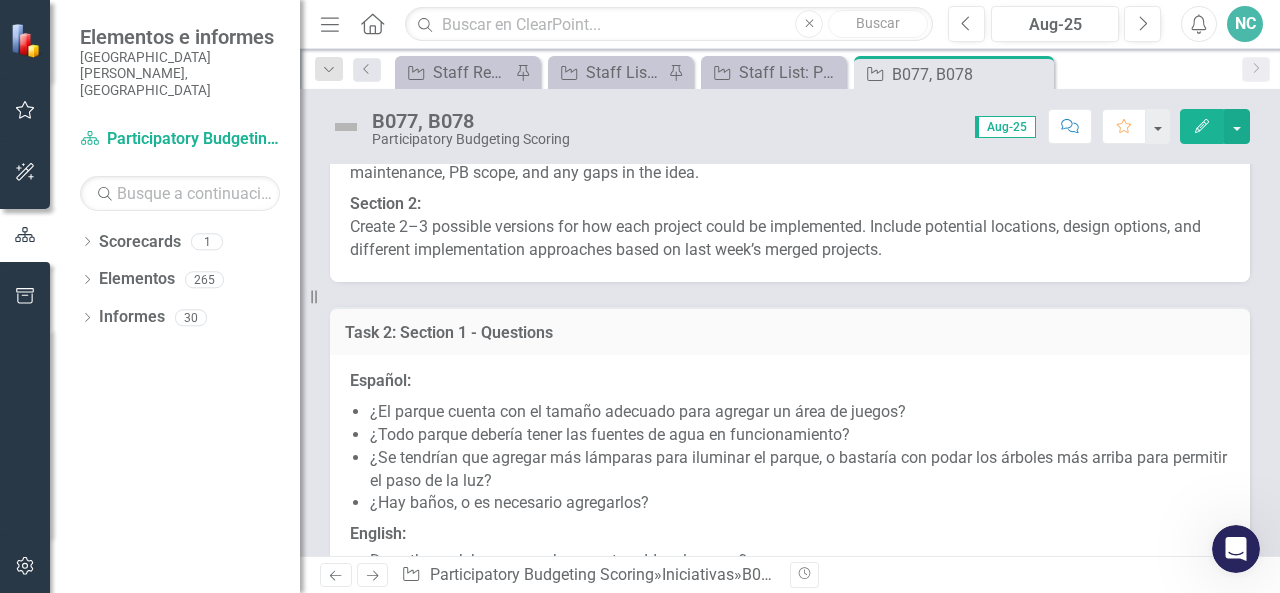 click on "Task 2: Section 1 - Questions Español:
¿El parque cuenta con el tamaño adecuado para agregar un área de juegos?
¿Todo parque debería tener las fuentes de agua en funcionamiento?
¿Se tendrían que agregar más lámparas para iluminar el parque, o bastaría con podar los árboles más arriba para permitir el paso de la luz?
¿Hay baños, o es necesario agregarlos?
English:
Does the park have enough space to add a play area?
Should every park have functioning water fountains?
Would it be necessary to add more lights to illuminate the park, or would pruning the trees higher be enough to let the light in?
Are there restrooms, or do they need to be added?" at bounding box center (790, 485) 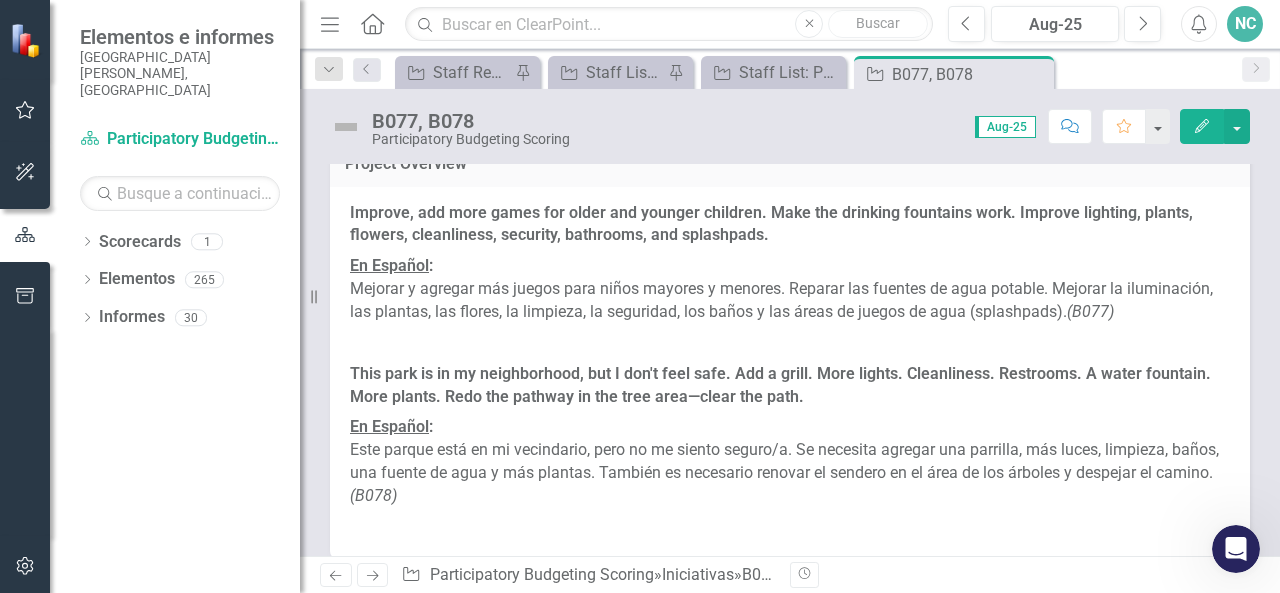 scroll, scrollTop: 0, scrollLeft: 0, axis: both 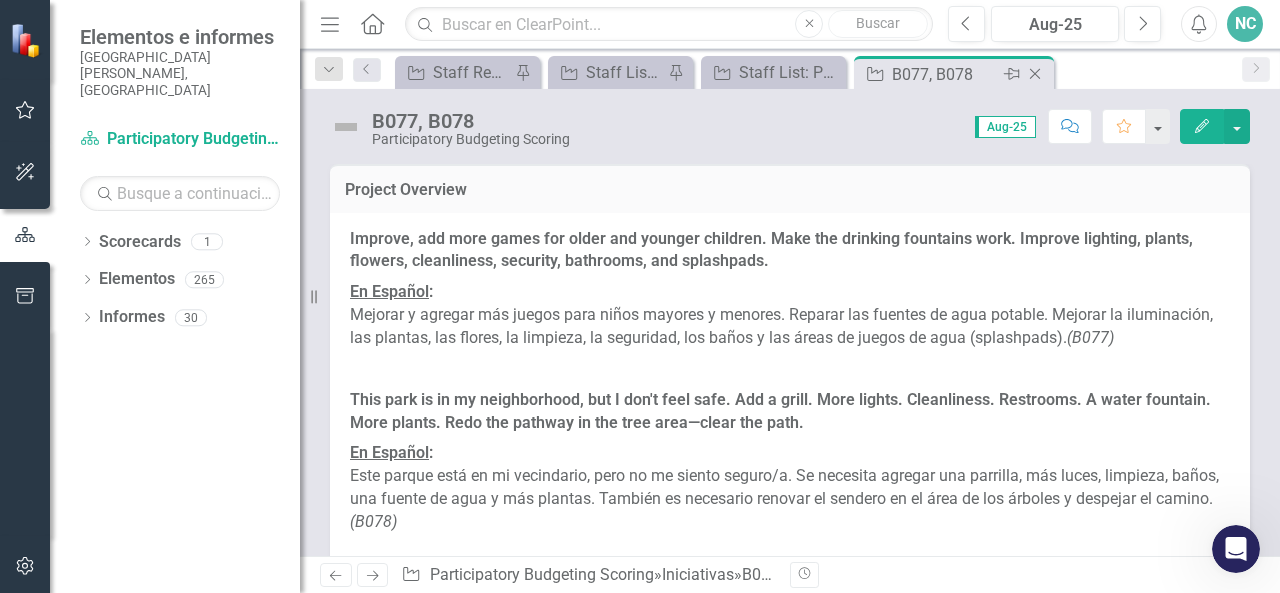 click on "Cerrar" at bounding box center (1036, 74) 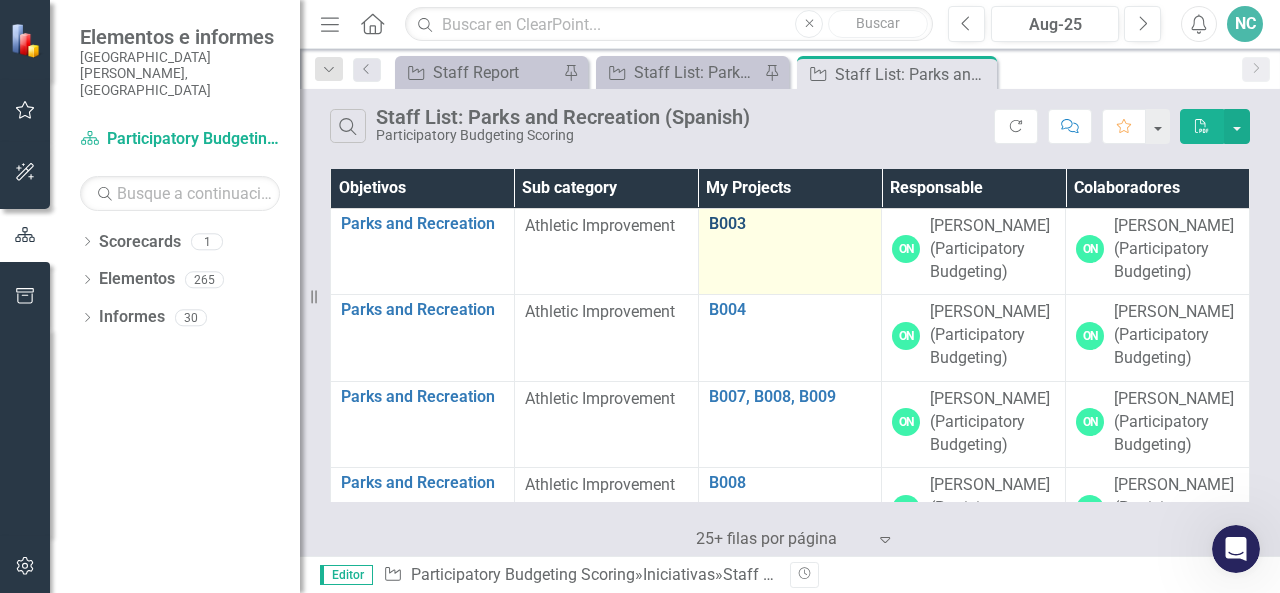 click on "B003" at bounding box center (790, 224) 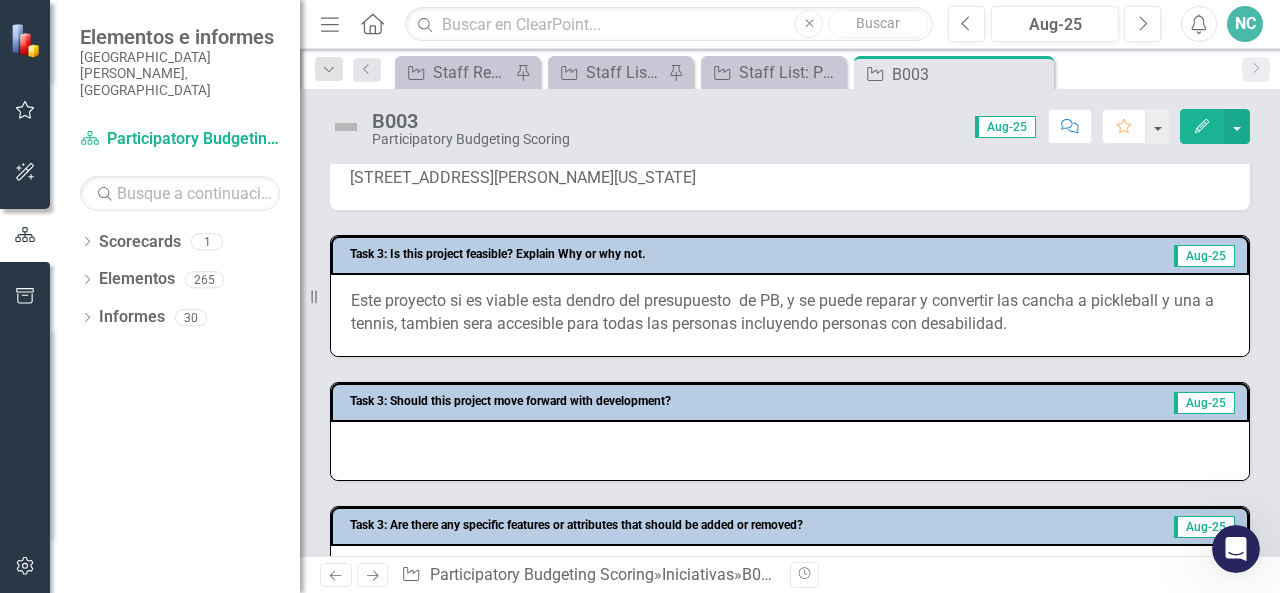 scroll, scrollTop: 408, scrollLeft: 0, axis: vertical 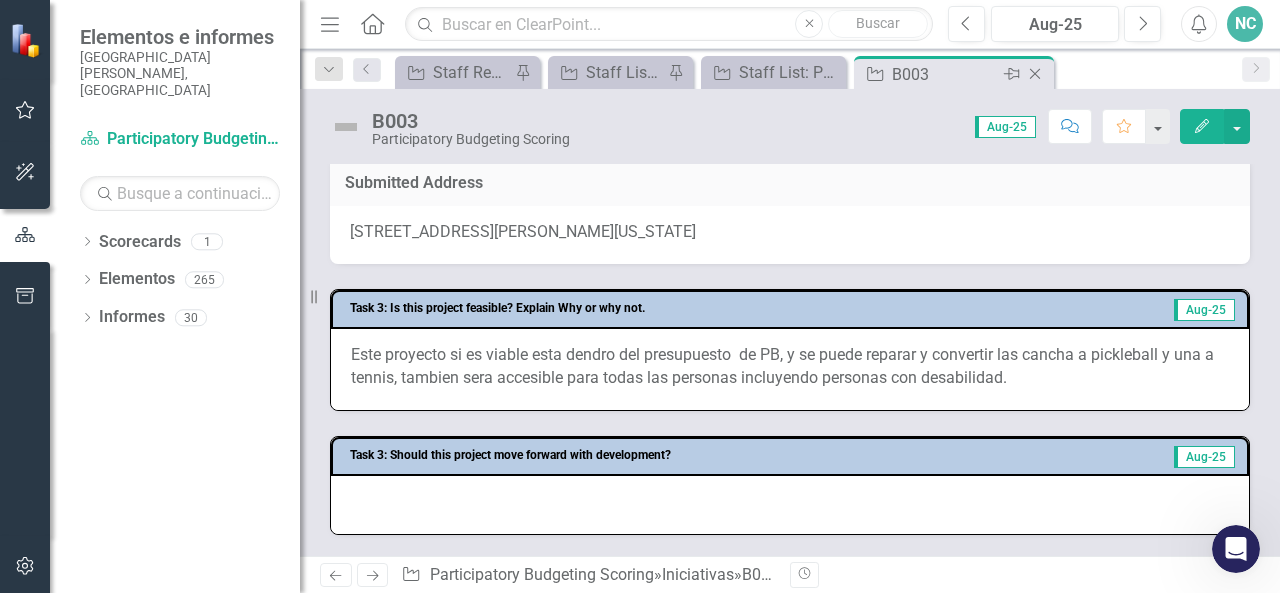 click on "Cerrar" 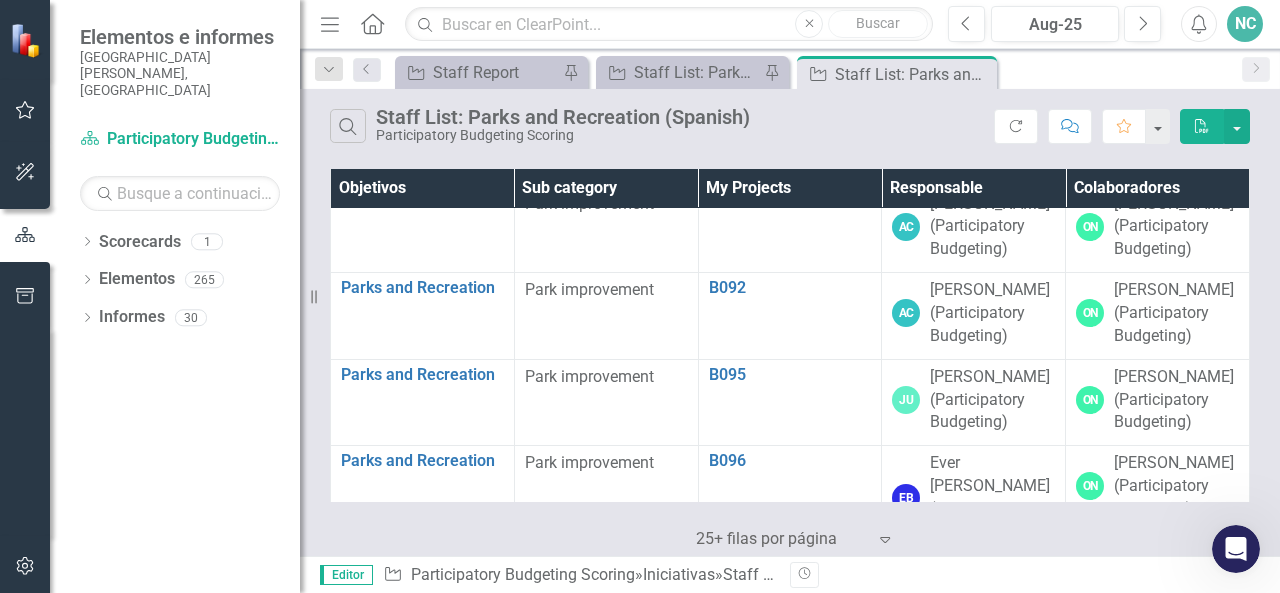 scroll, scrollTop: 1135, scrollLeft: 0, axis: vertical 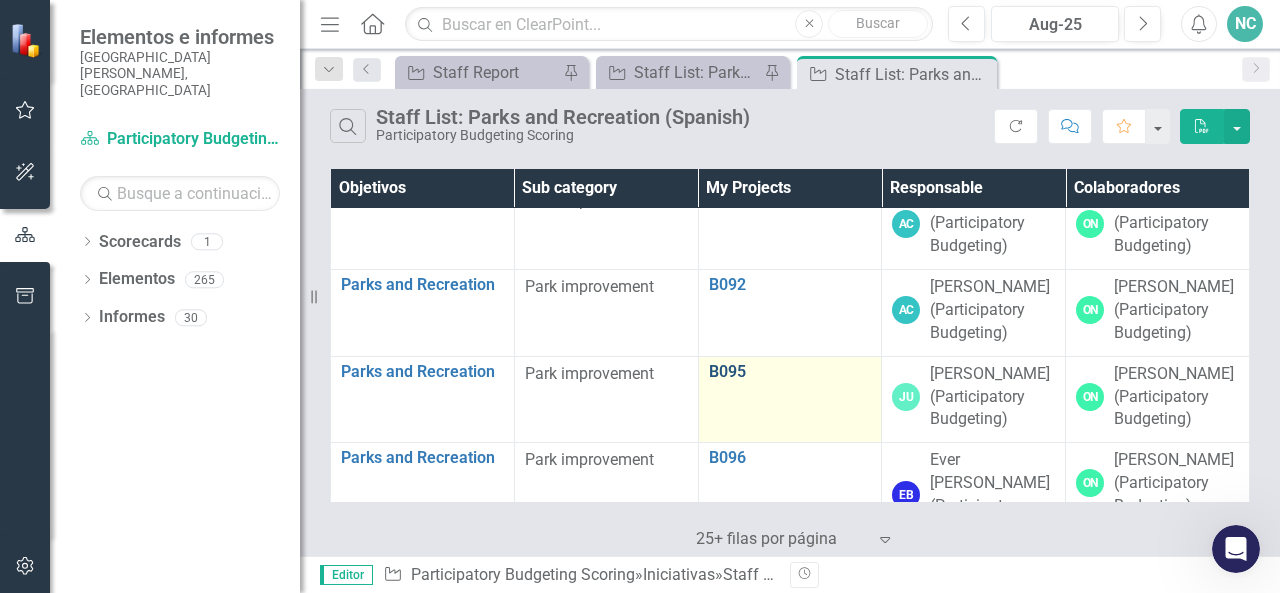 click on "B095" at bounding box center [790, 372] 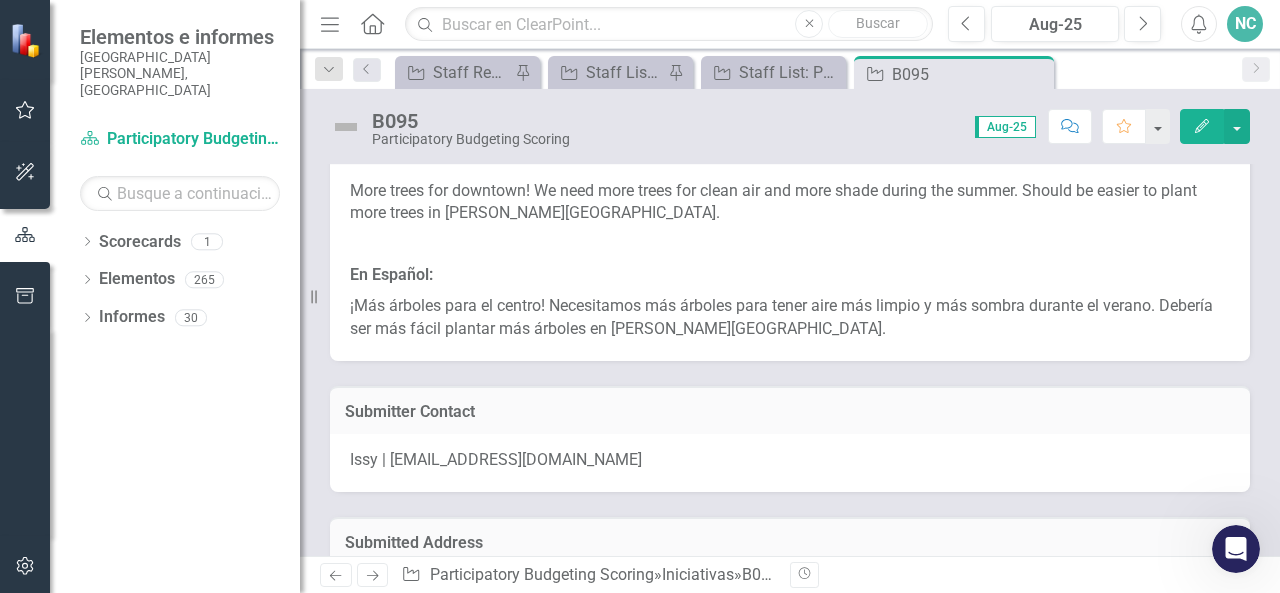 scroll, scrollTop: 0, scrollLeft: 0, axis: both 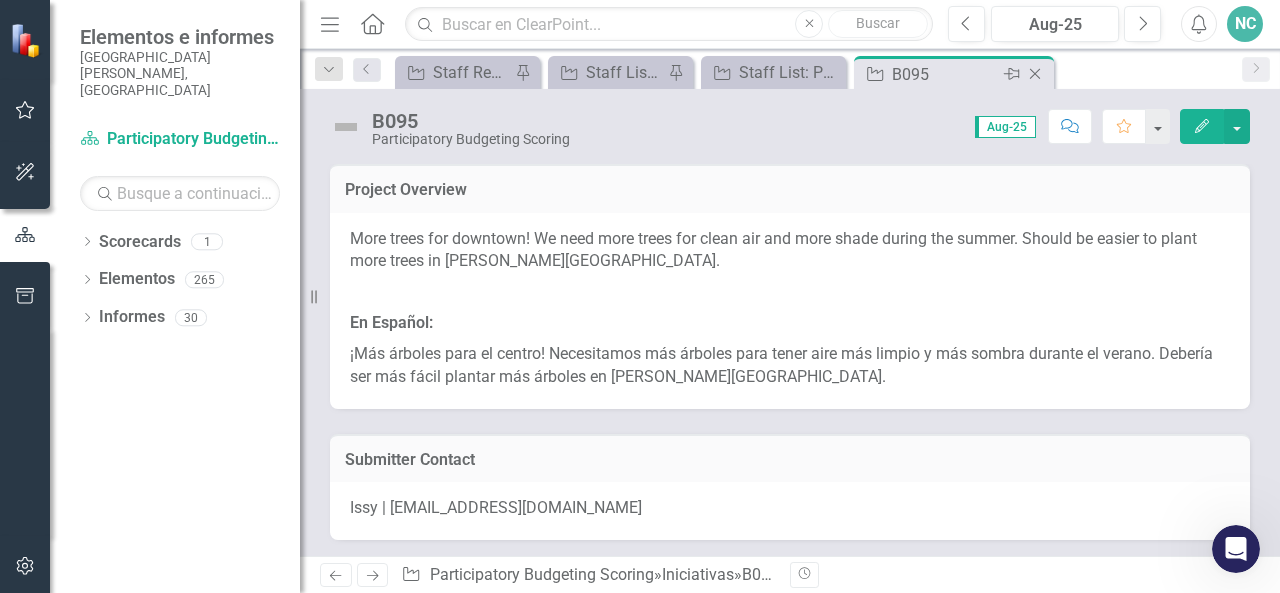 click 